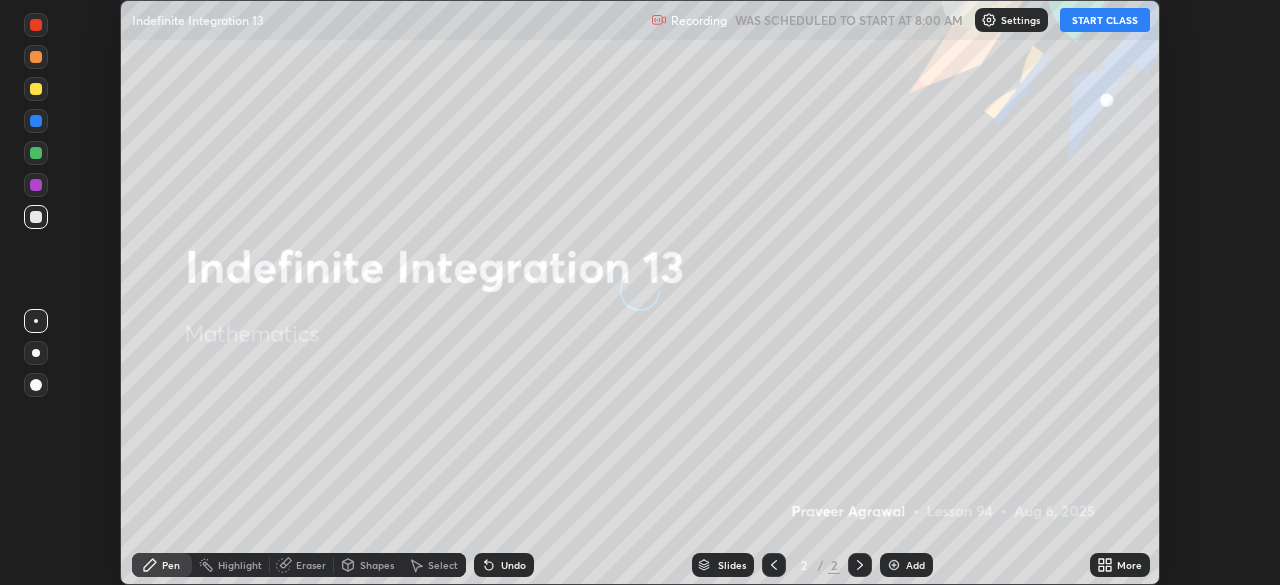 scroll, scrollTop: 0, scrollLeft: 0, axis: both 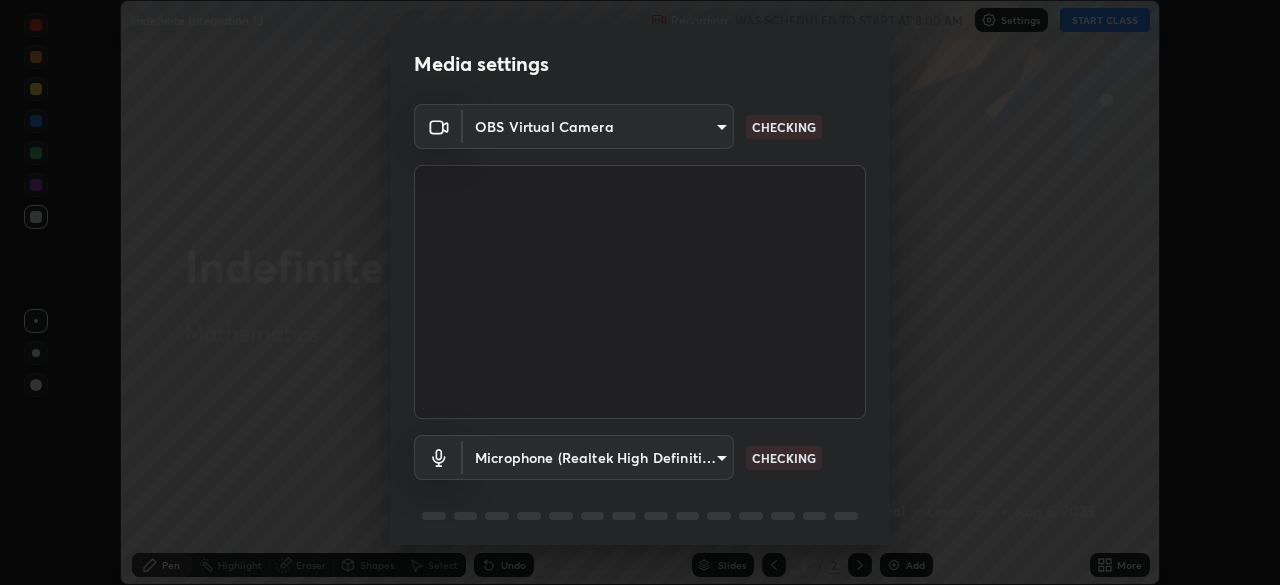 type on "85d16ec95aa84cac57c58139e5cfc4bfb0706547449b22b2f8fda69051d4463f" 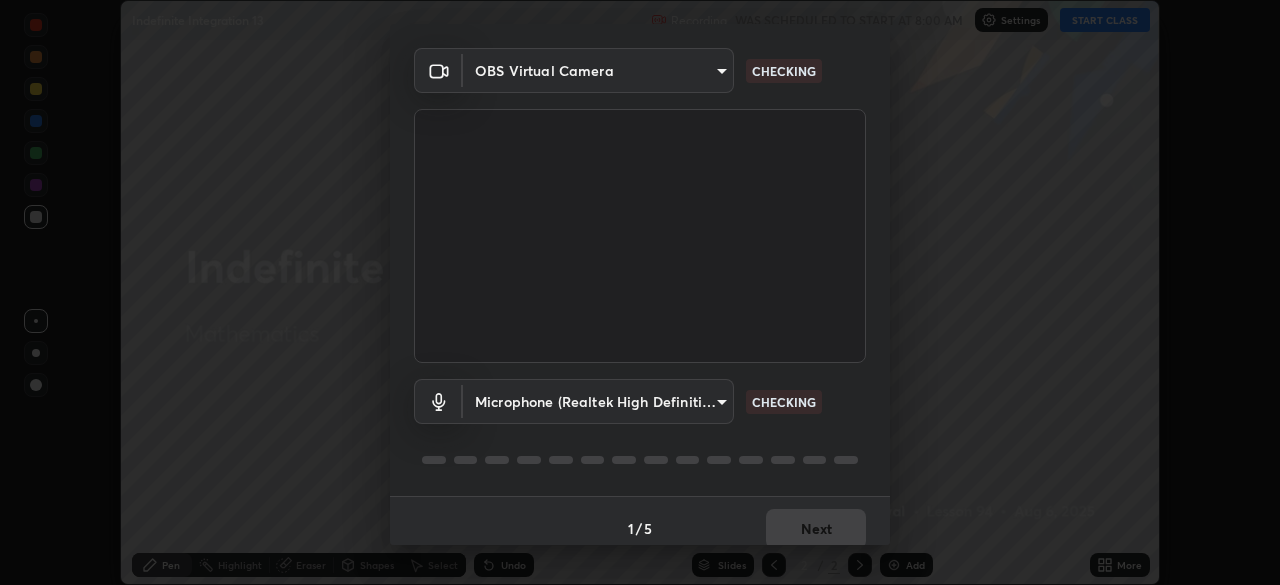 scroll, scrollTop: 71, scrollLeft: 0, axis: vertical 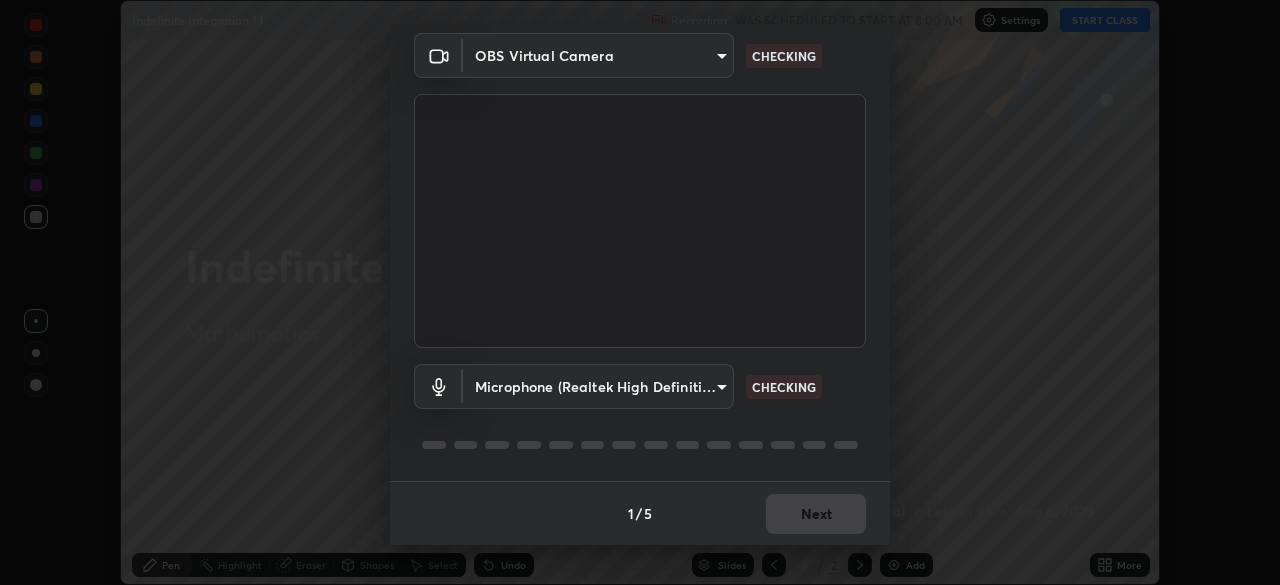 click on "Erase all Indefinite Integration 13 Recording WAS SCHEDULED TO START AT  8:00 AM Settings START CLASS Setting up your live class Indefinite Integration 13 • L94 of Mathematics [FIRST] [LAST] Pen Highlight Eraser Shapes Select Undo Slides 2 / 2 Add More No doubts shared Encourage your learners to ask a doubt for better clarity Report an issue Reason for reporting Buffering Chat not working Audio - Video sync issue Educator video quality low ​ Attach an image Report Media settings OBS Virtual Camera [UUID] CHECKING Microphone (Realtek High Definition Audio) [UUID] CHECKING 1 / 5 Next" at bounding box center [640, 292] 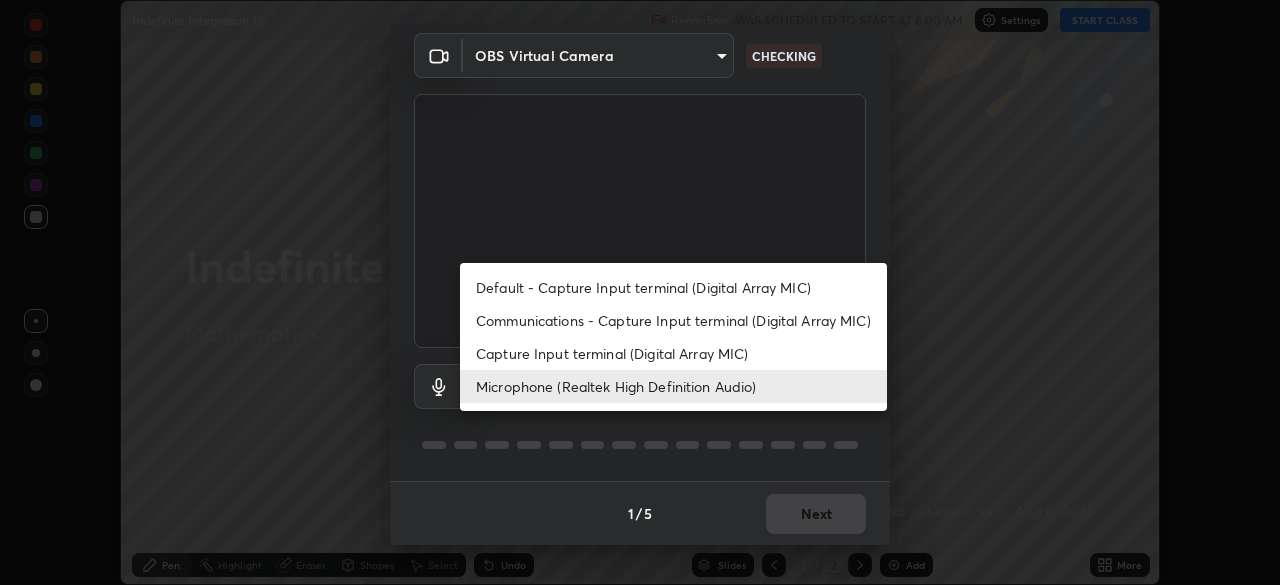 click on "Capture Input terminal (Digital Array MIC)" at bounding box center (673, 353) 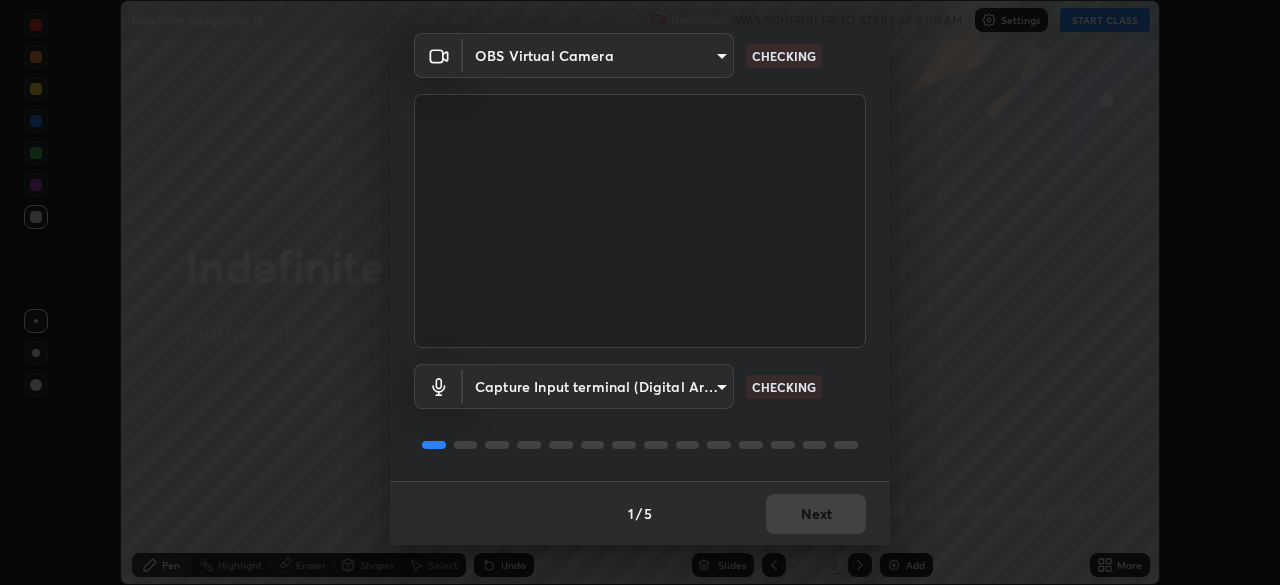 click on "Erase all Indefinite Integration 13 Recording WAS SCHEDULED TO START AT  8:00 AM Settings START CLASS Setting up your live class Indefinite Integration 13 • L94 of Mathematics [FIRST] [LAST] Pen Highlight Eraser Shapes Select Undo Slides 2 / 2 Add More No doubts shared Encourage your learners to ask a doubt for better clarity Report an issue Reason for reporting Buffering Chat not working Audio - Video sync issue Educator video quality low ​ Attach an image Report Media settings OBS Virtual Camera [UUID] CHECKING Capture Input terminal (Digital Array MIC) [UUID] CHECKING 1 / 5 Next" at bounding box center [640, 292] 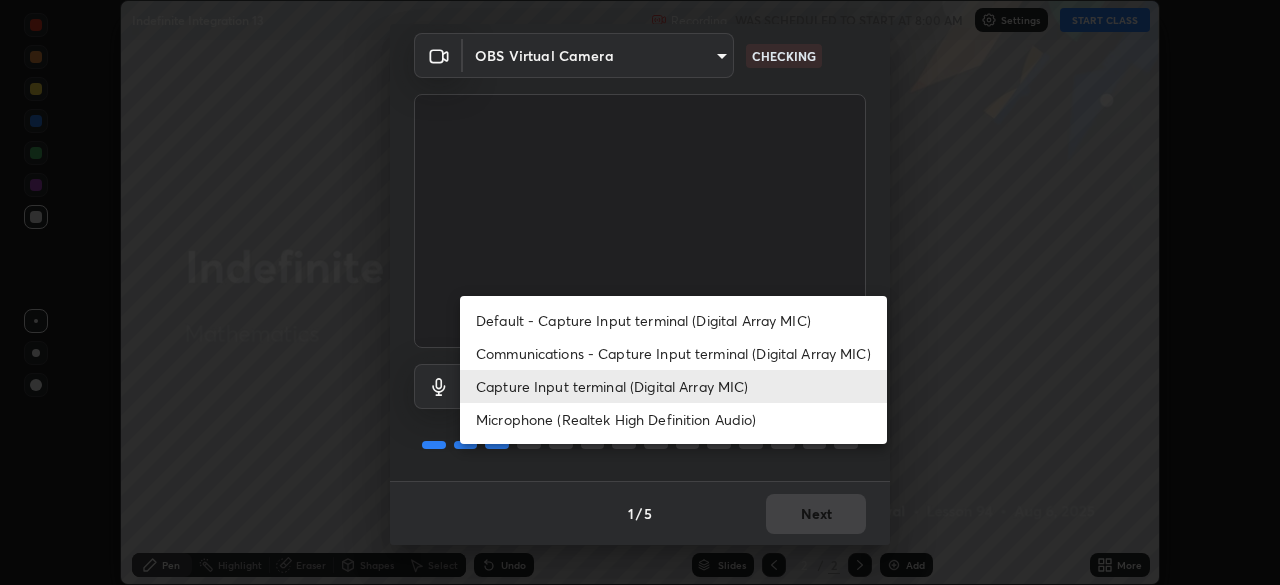 click on "Microphone (Realtek High Definition Audio)" at bounding box center [673, 419] 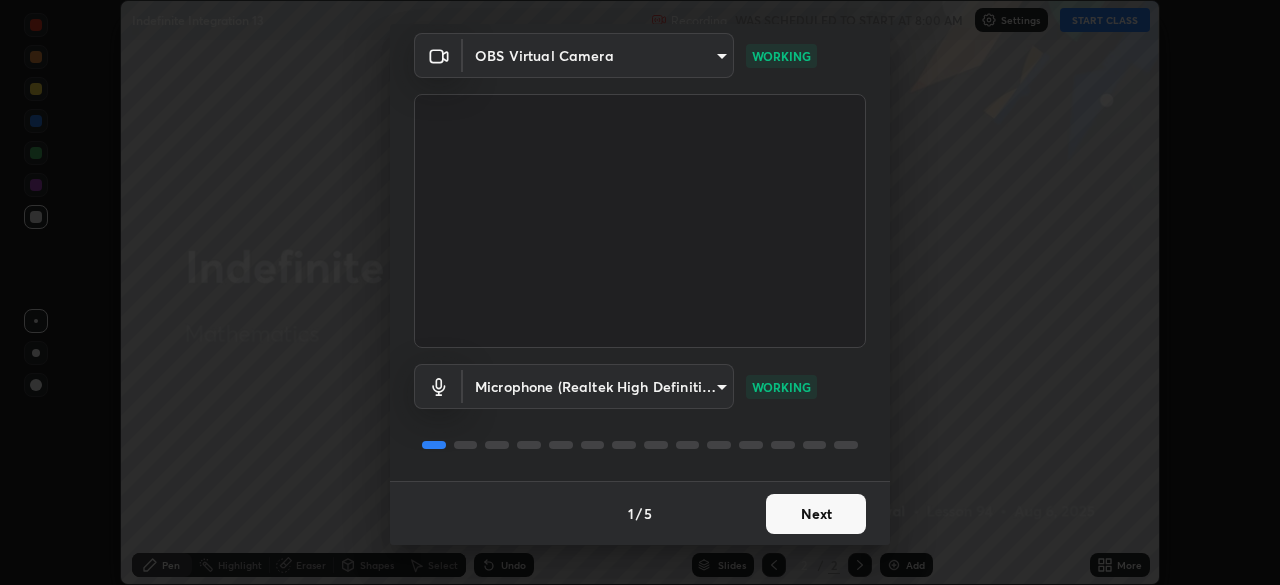 click on "Next" at bounding box center [816, 514] 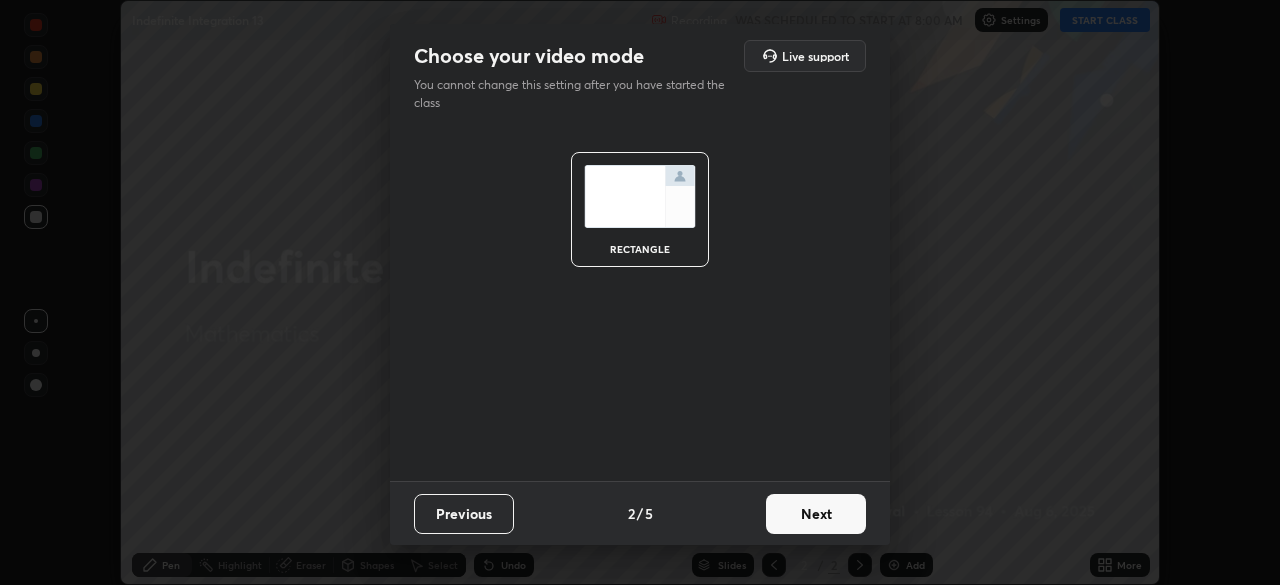 scroll, scrollTop: 0, scrollLeft: 0, axis: both 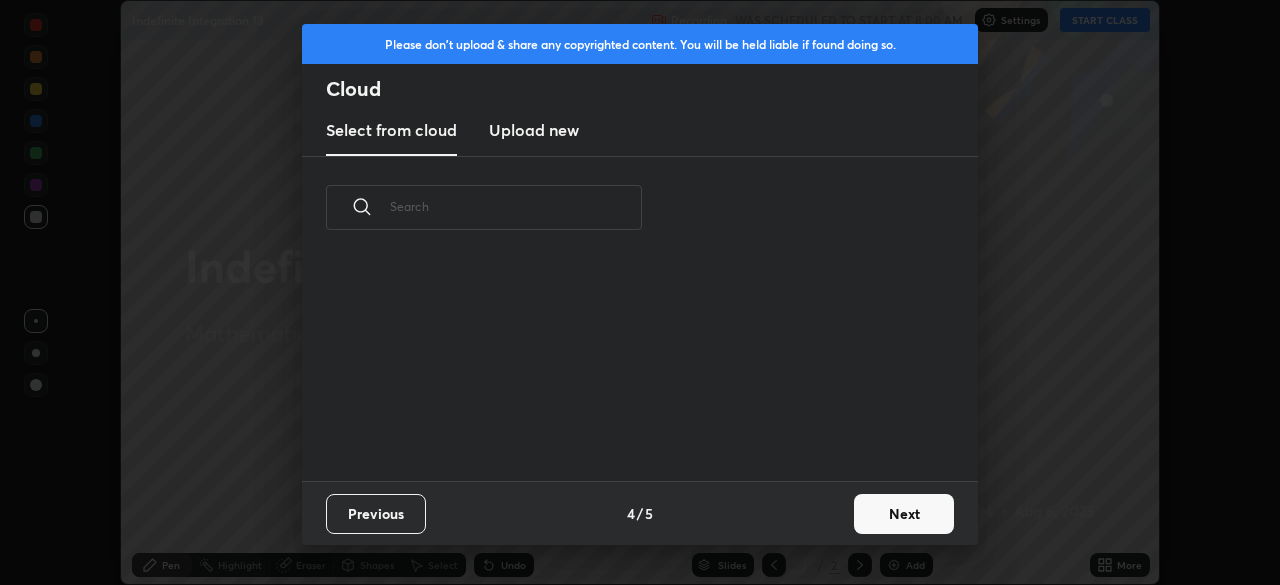 click on "Next" at bounding box center (904, 514) 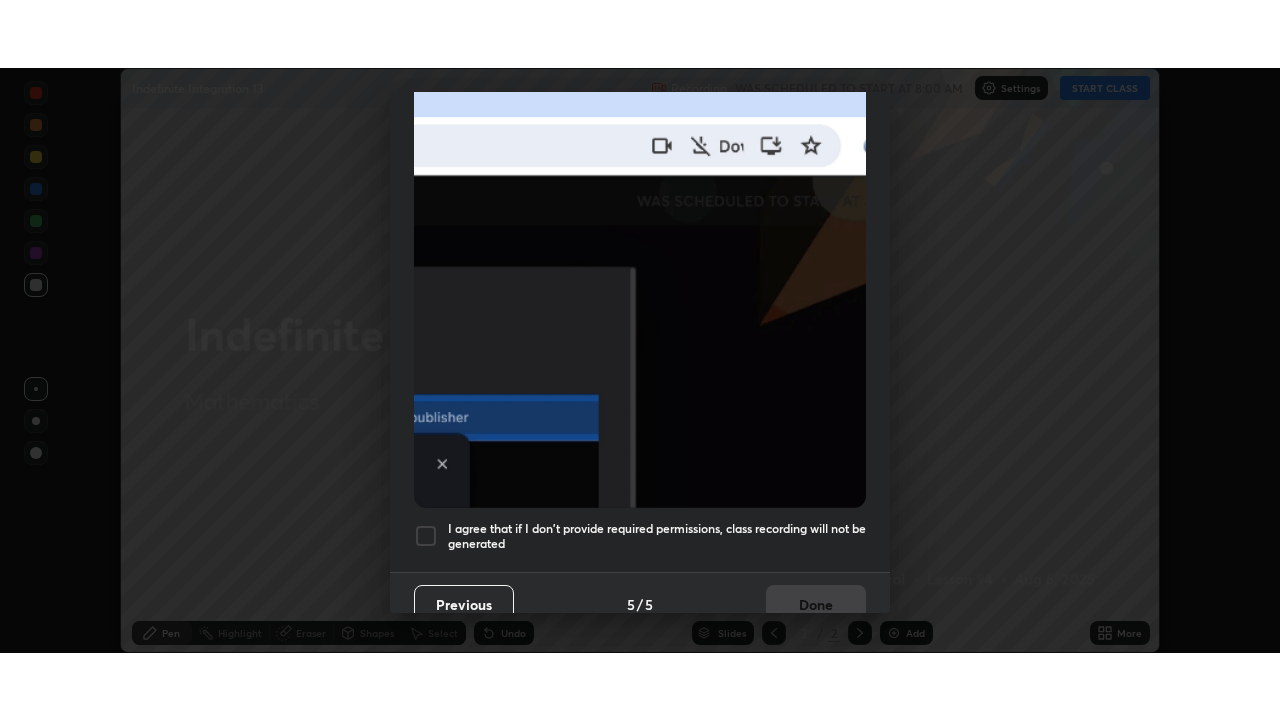 scroll, scrollTop: 479, scrollLeft: 0, axis: vertical 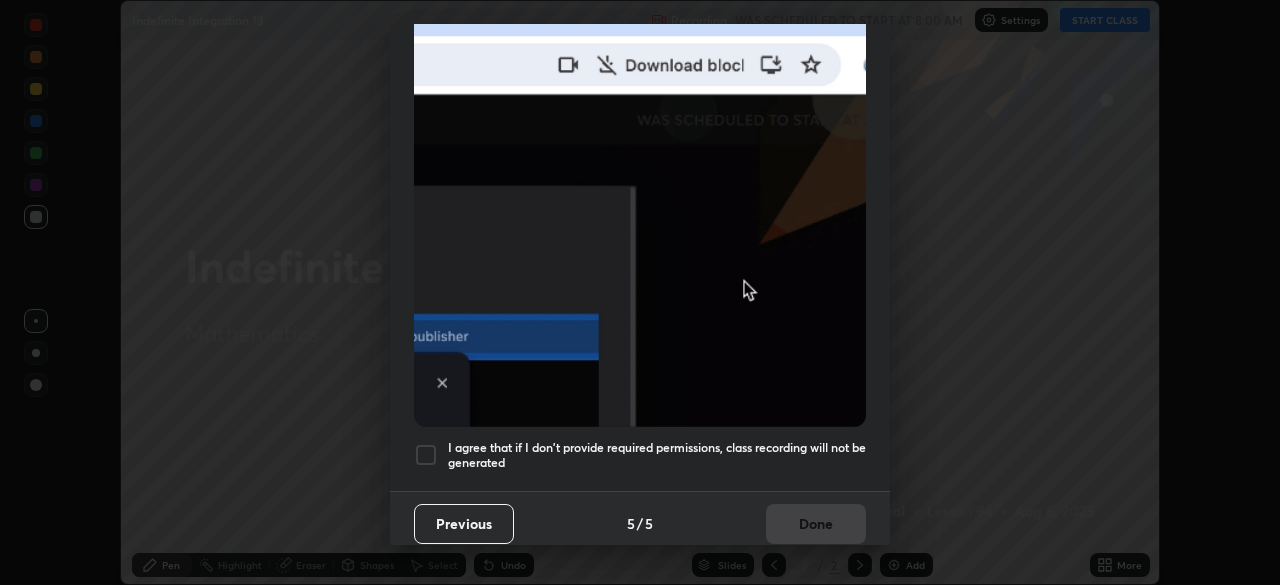 click on "I agree that if I don't provide required permissions, class recording will not be generated" at bounding box center [657, 455] 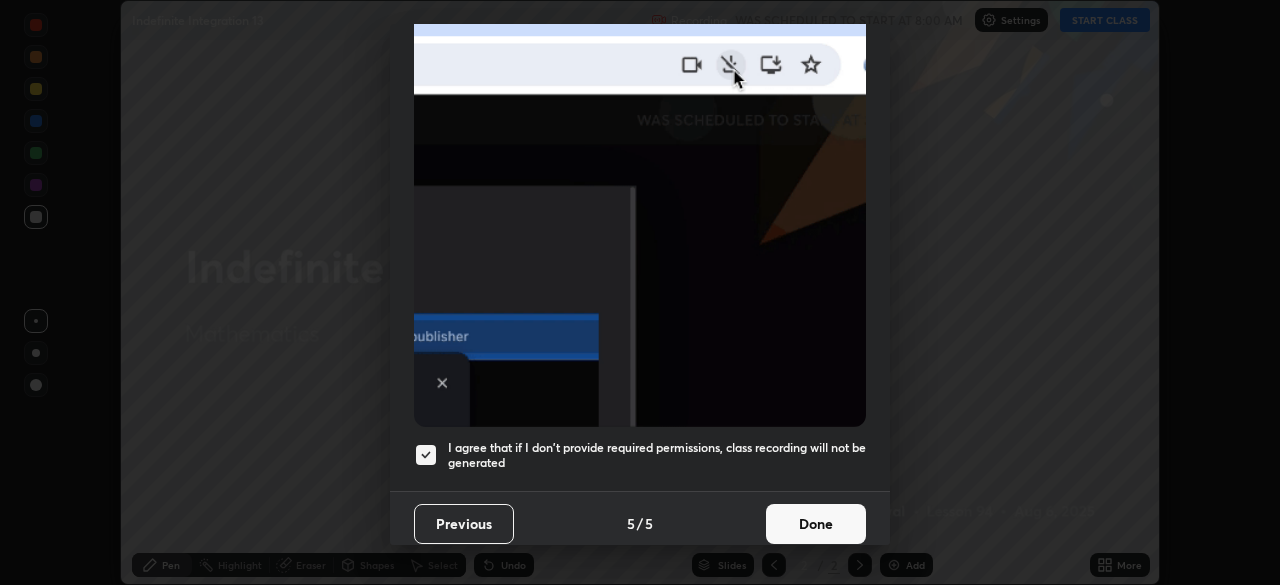 click on "Done" at bounding box center (816, 524) 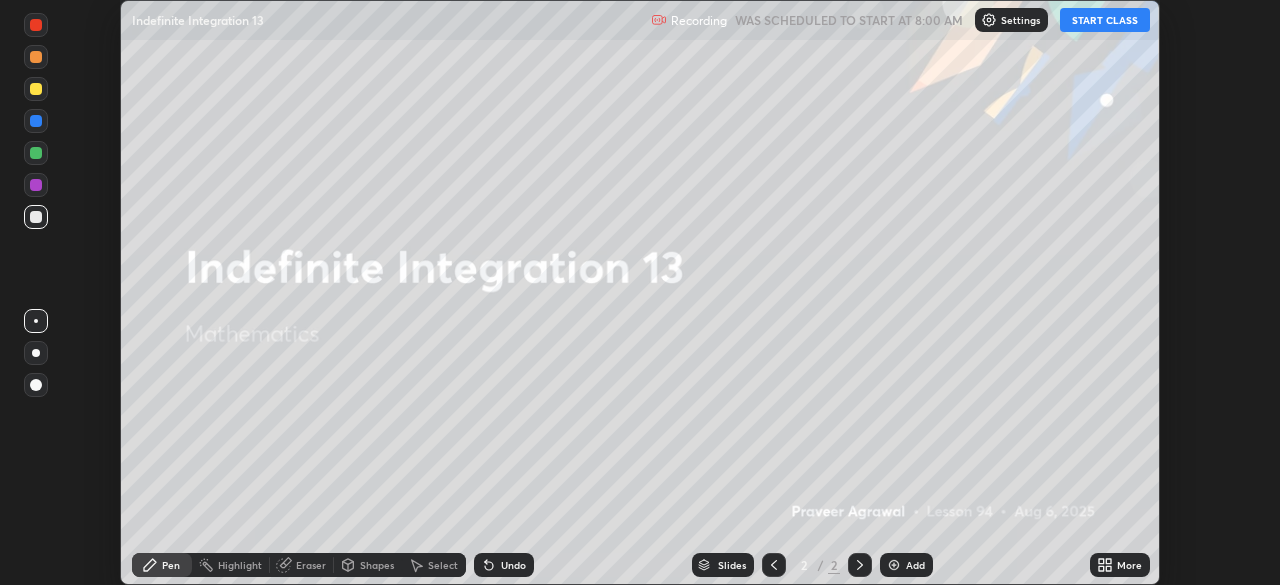 click on "START CLASS" at bounding box center [1105, 20] 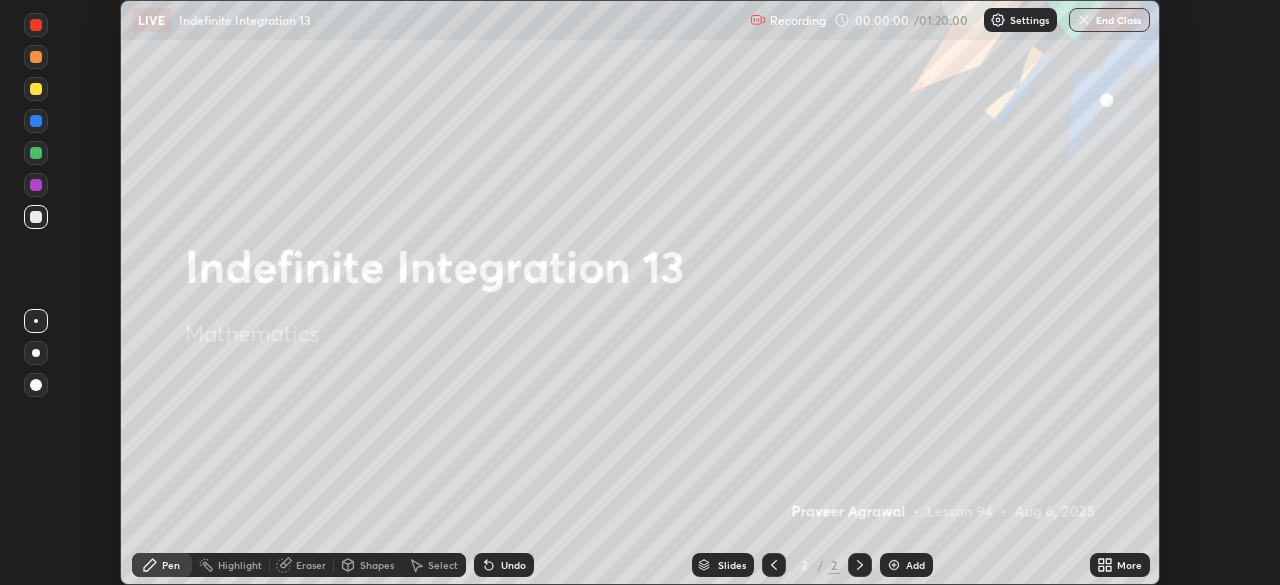 click 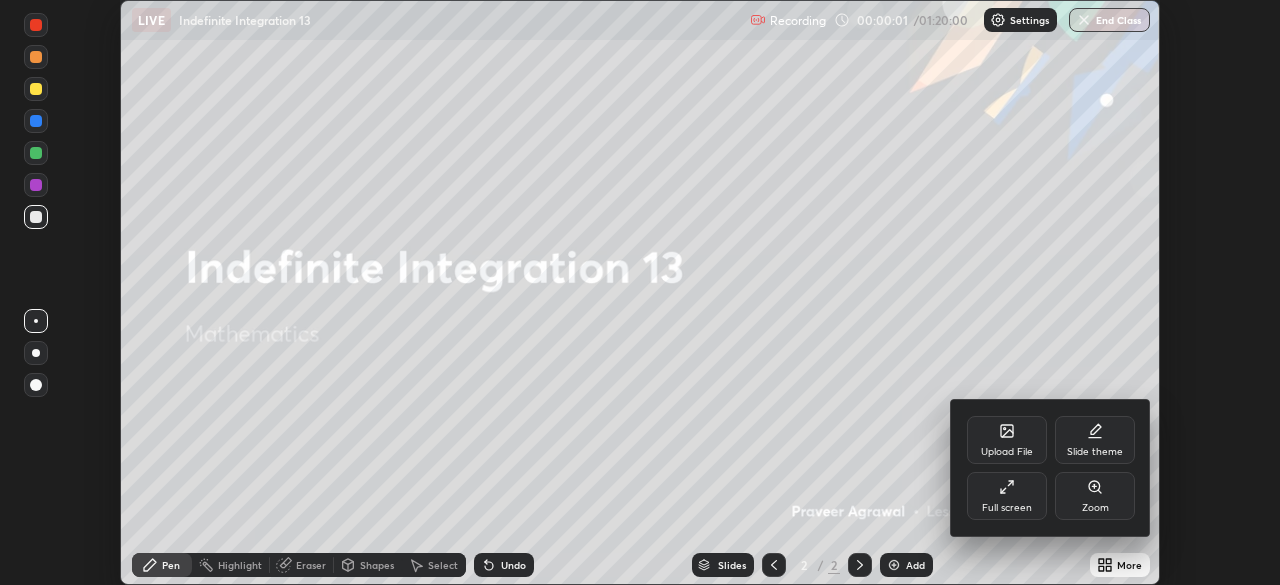 click on "Full screen" at bounding box center [1007, 508] 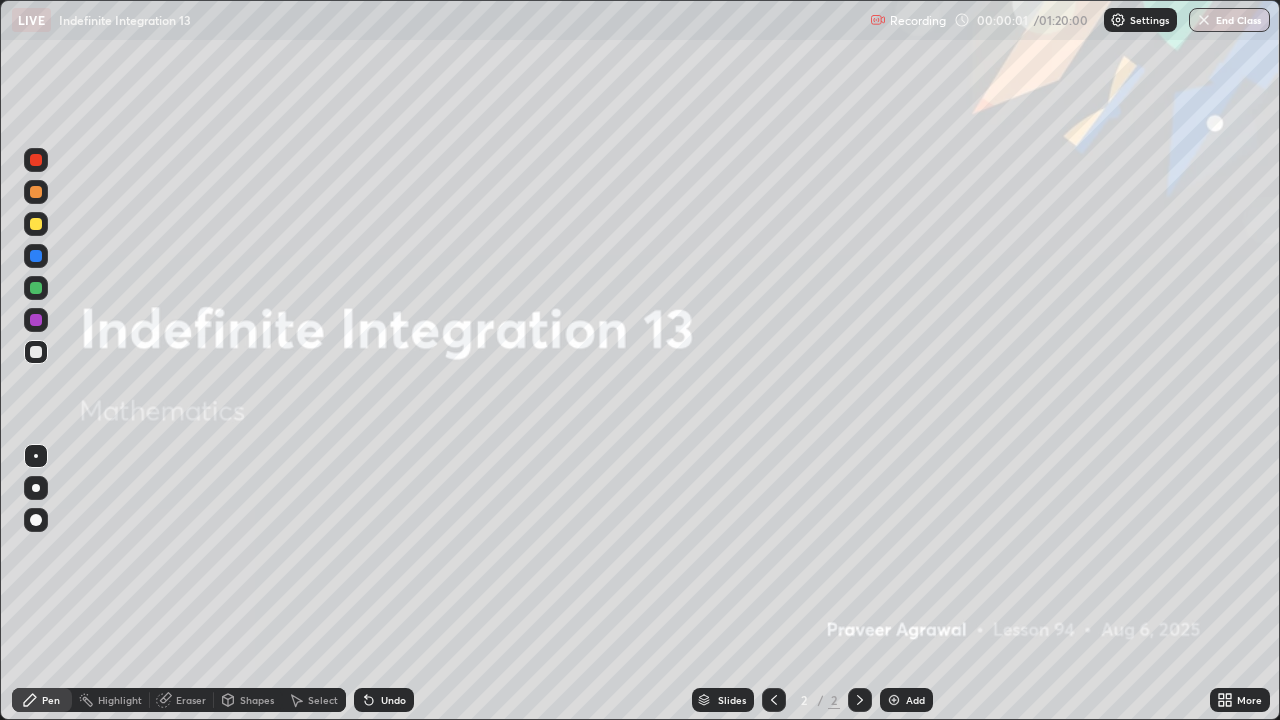 scroll, scrollTop: 99280, scrollLeft: 98720, axis: both 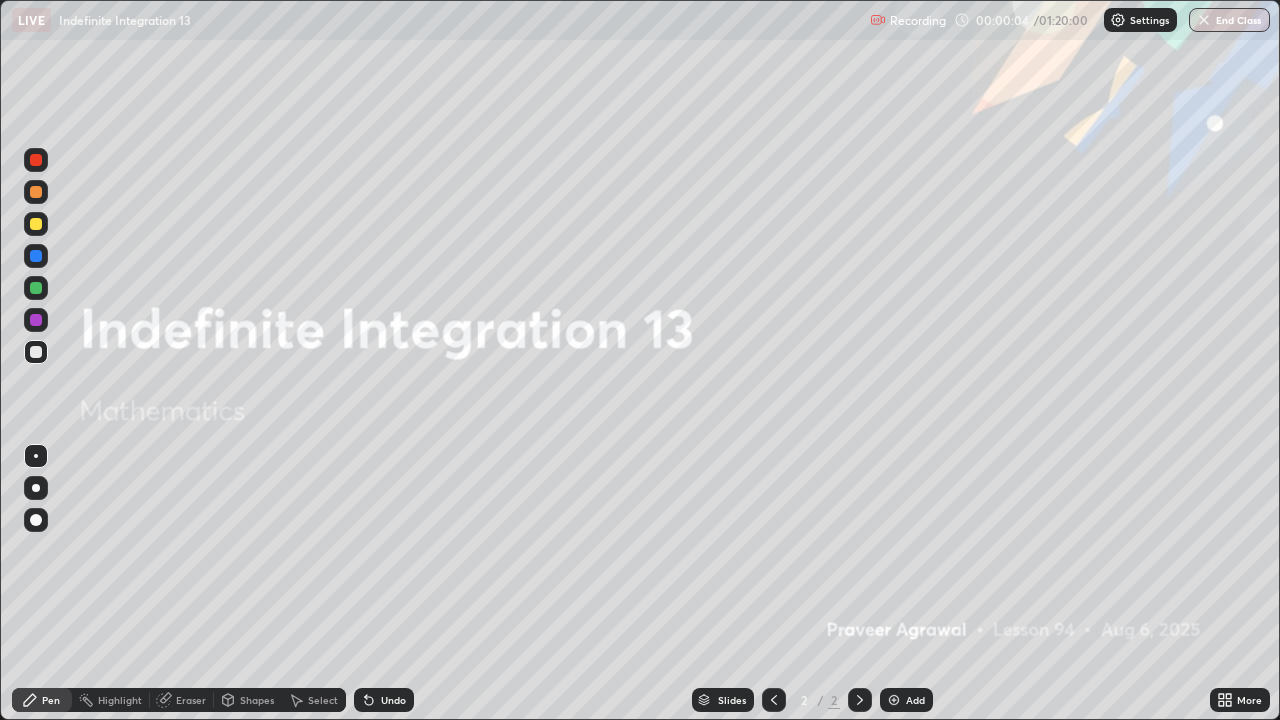 click at bounding box center (894, 700) 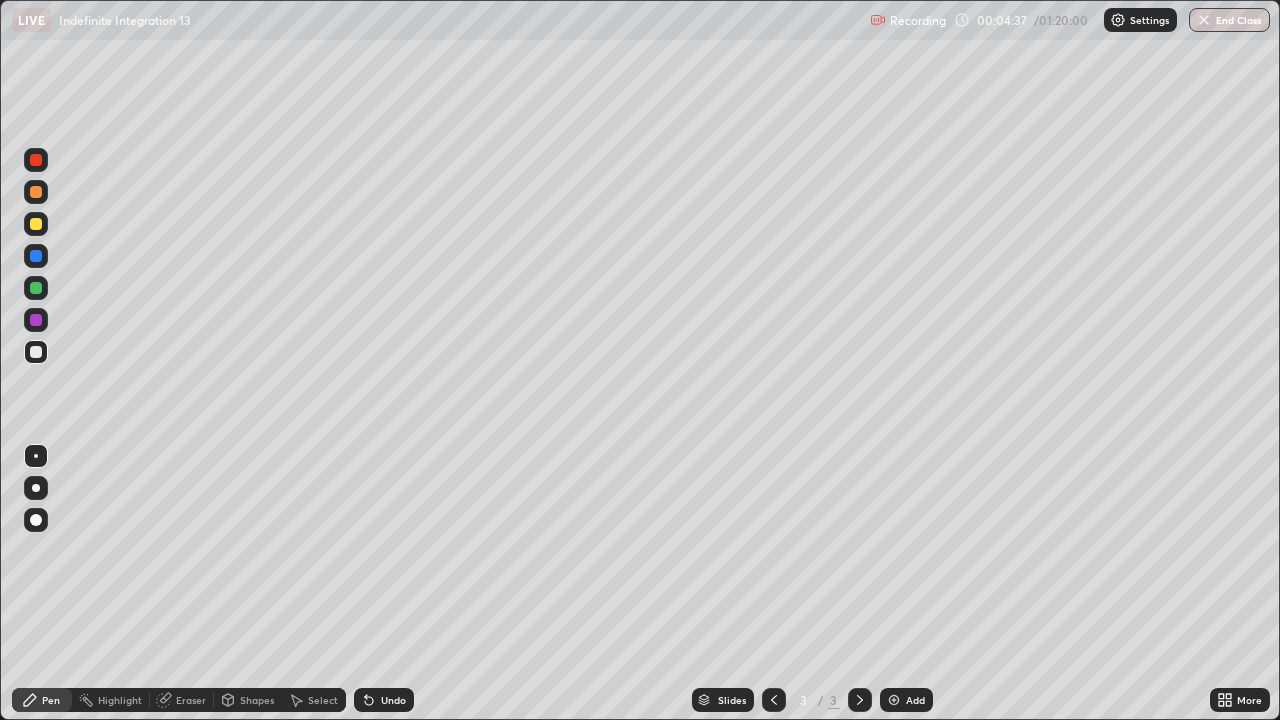 click at bounding box center (36, 224) 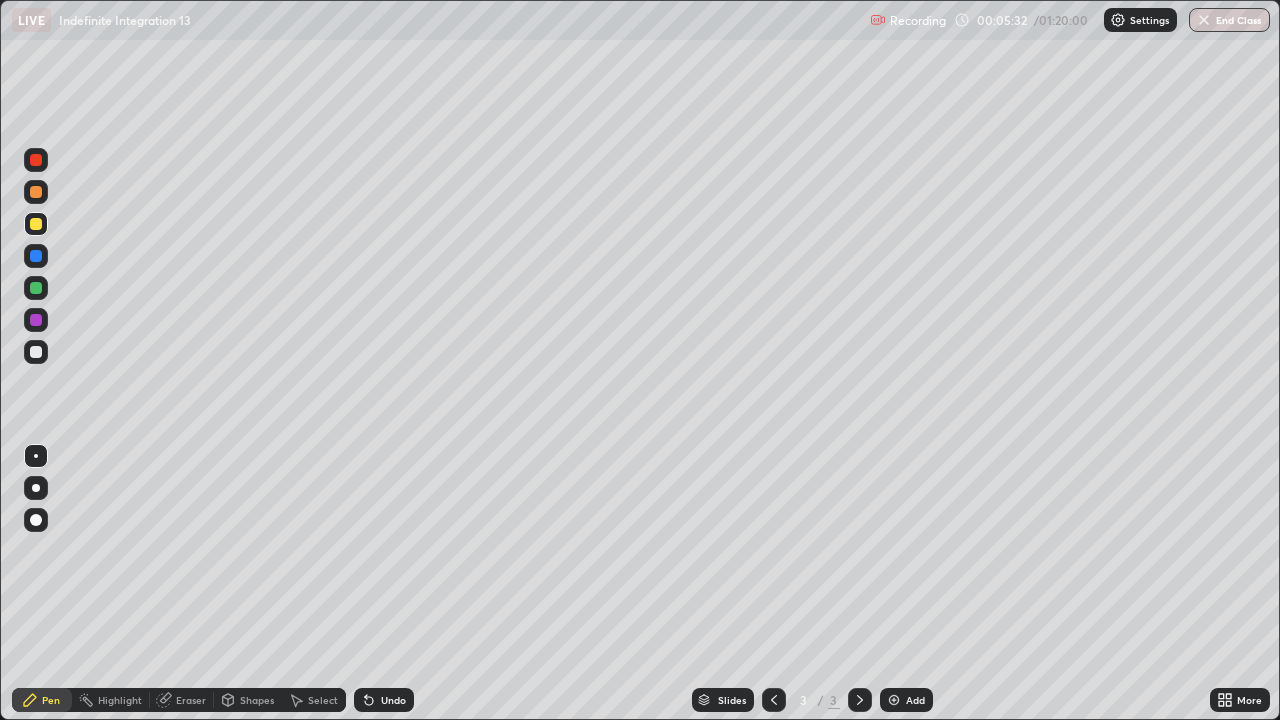 click at bounding box center [36, 352] 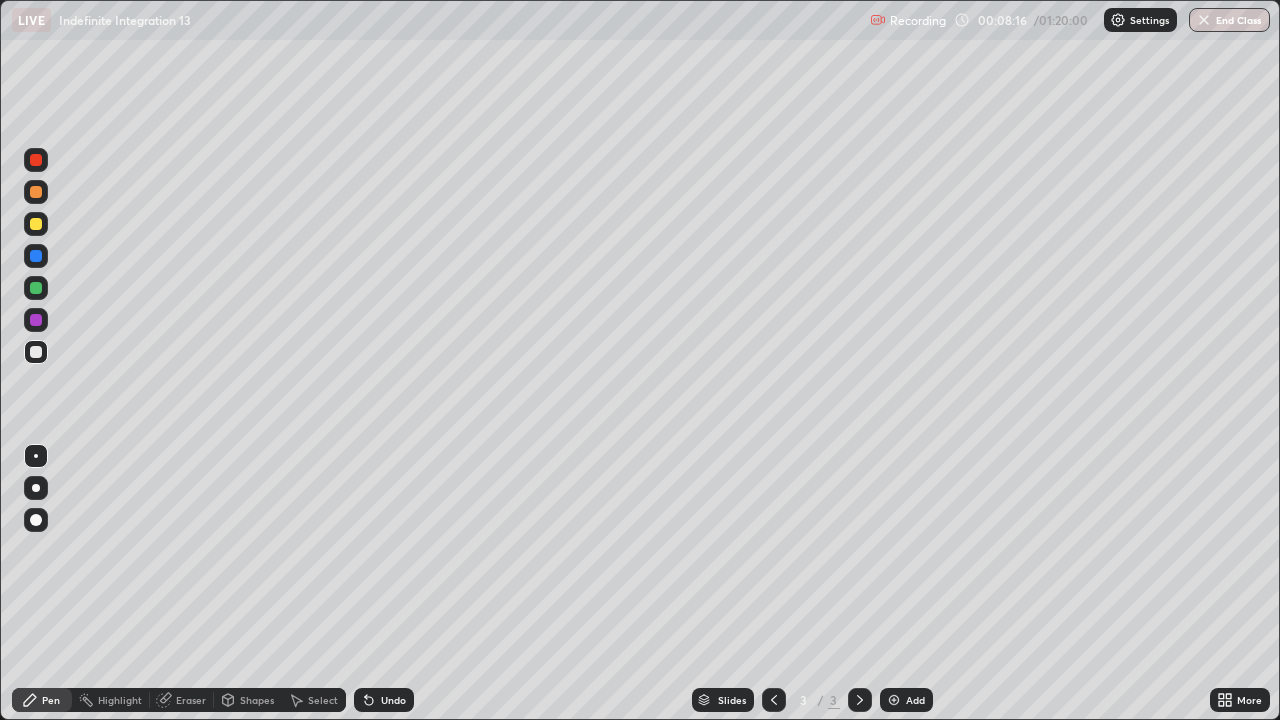 click at bounding box center (894, 700) 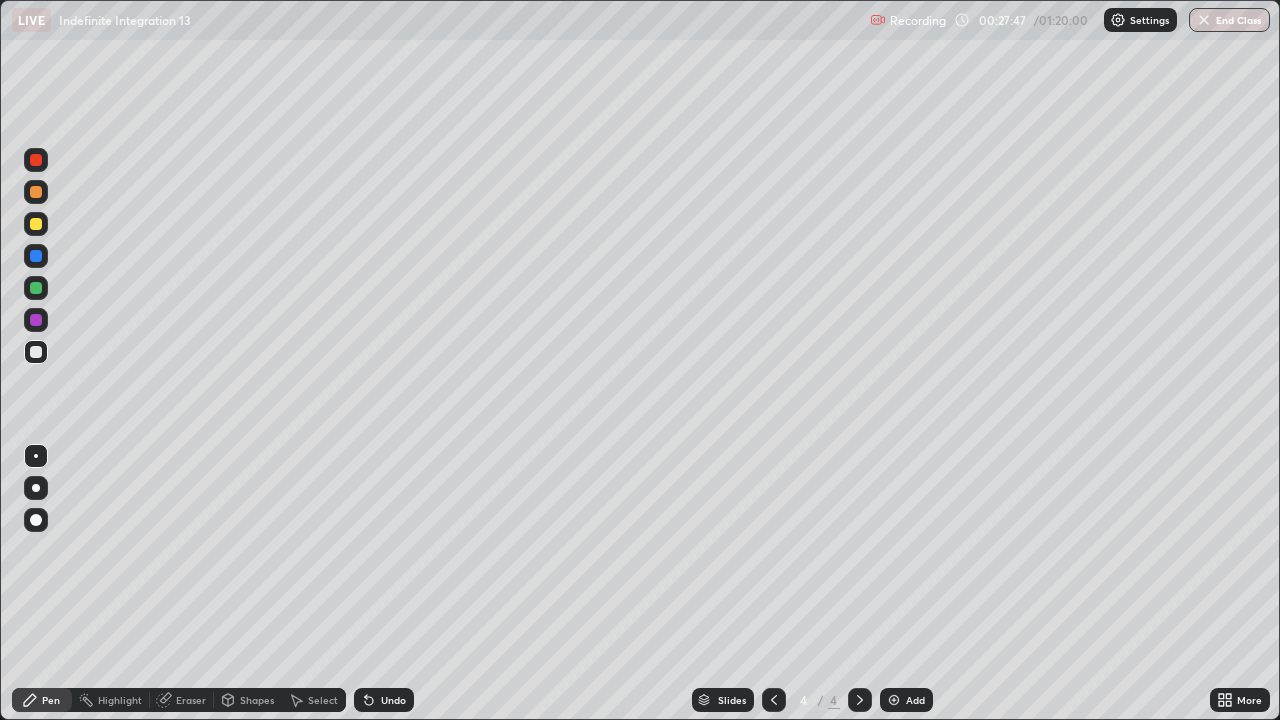 click on "Undo" at bounding box center [384, 700] 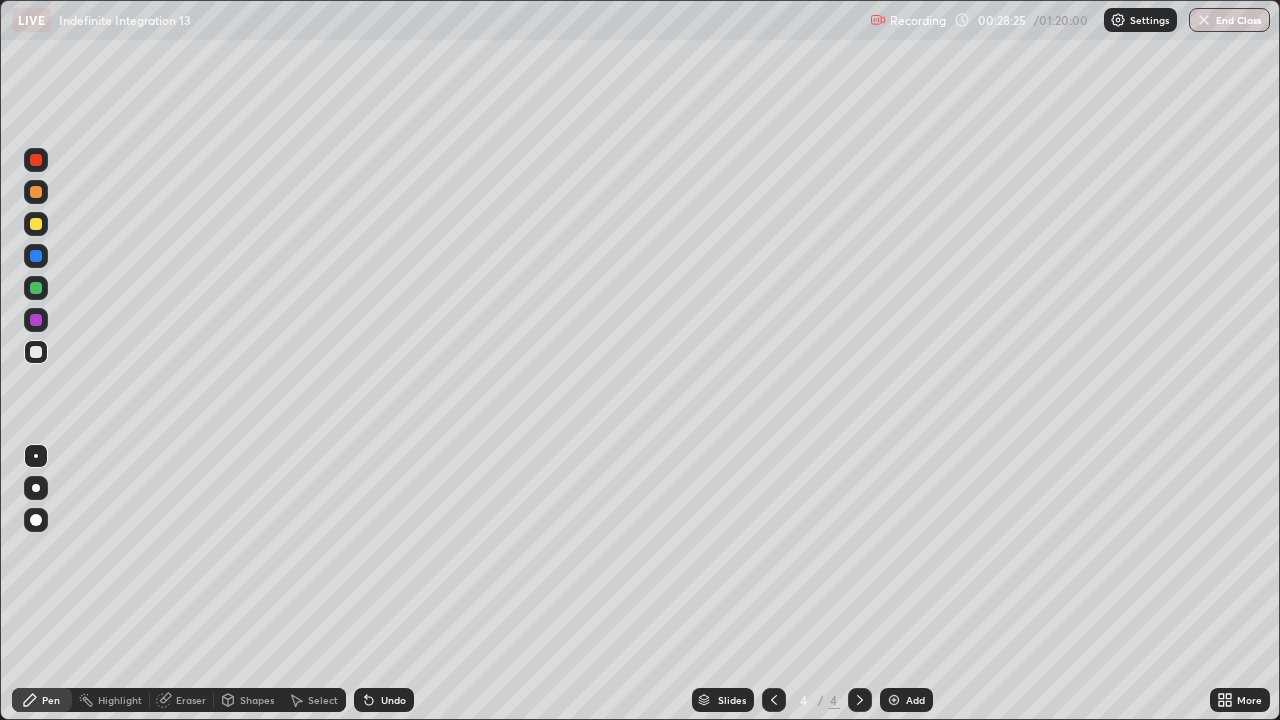 click 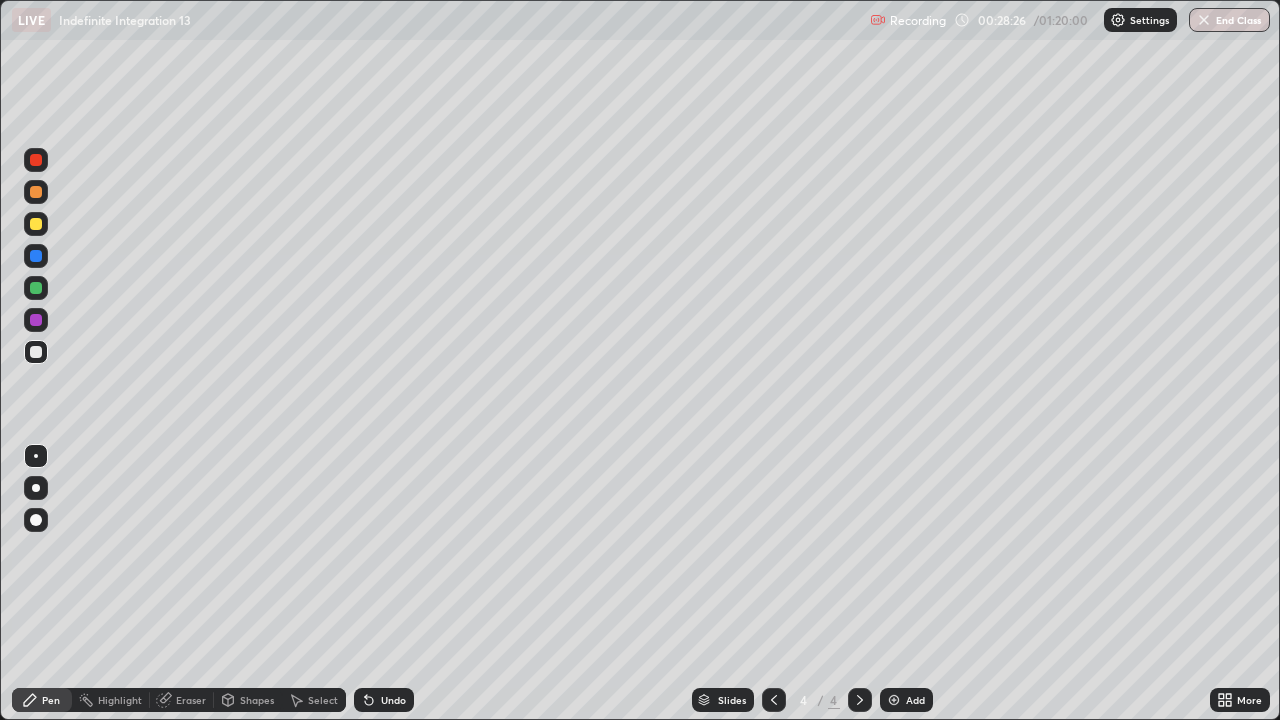 click on "Undo" at bounding box center (384, 700) 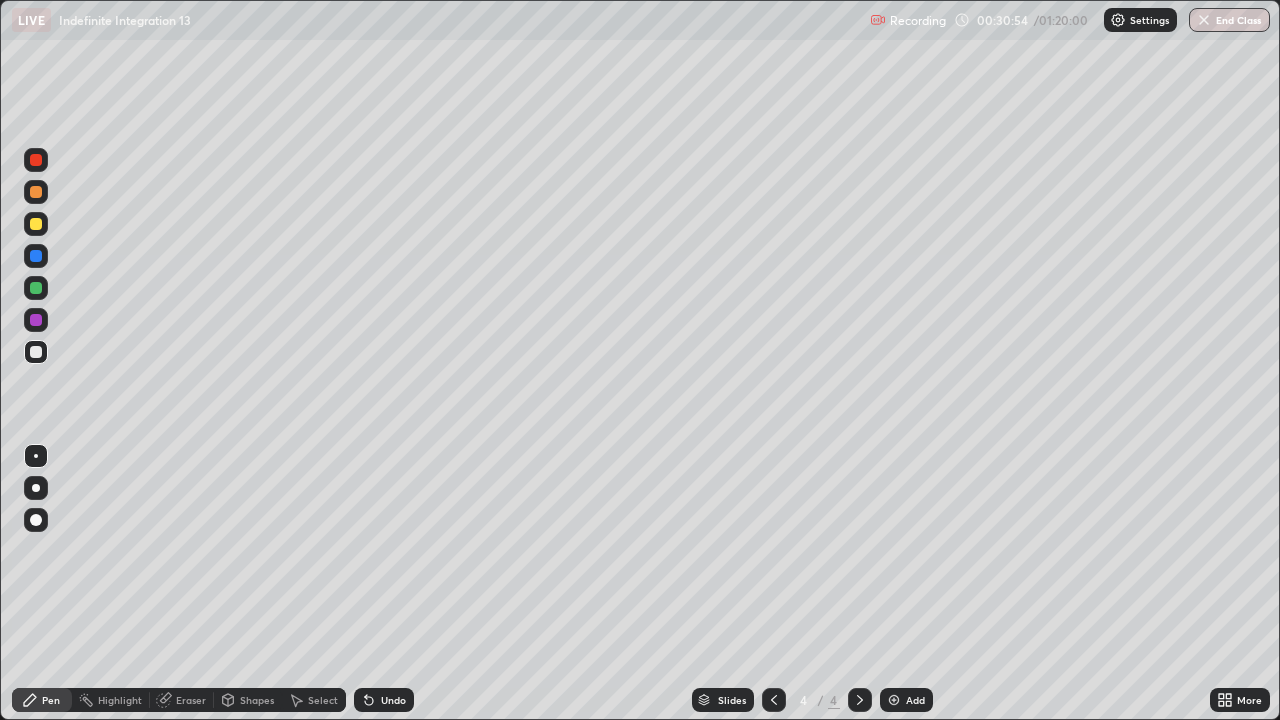click on "Eraser" at bounding box center [191, 700] 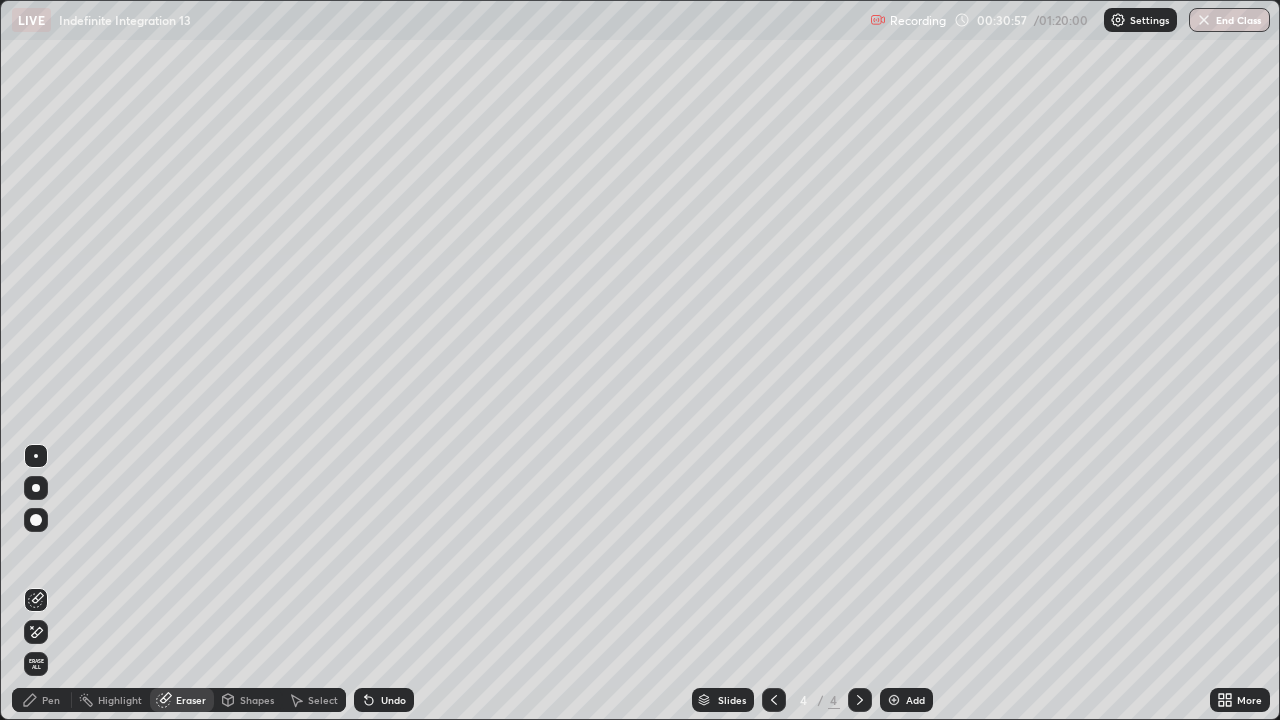 click on "Pen" at bounding box center (42, 700) 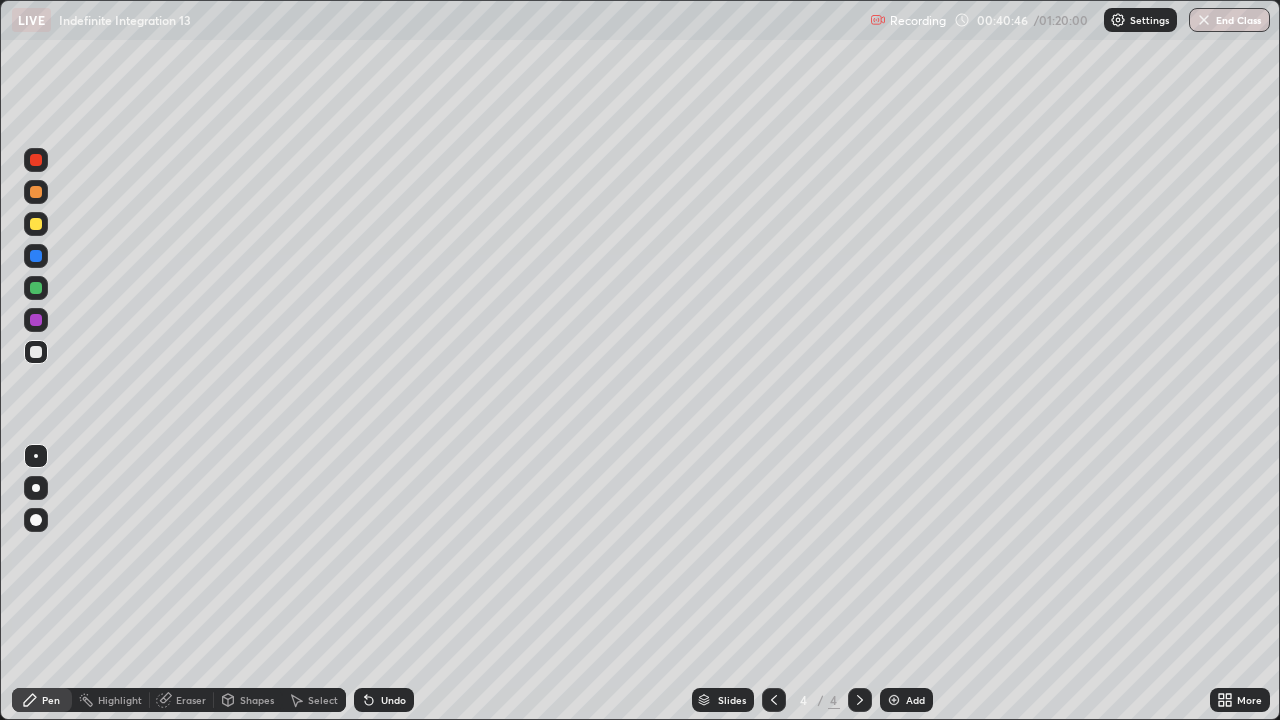 click at bounding box center (36, 224) 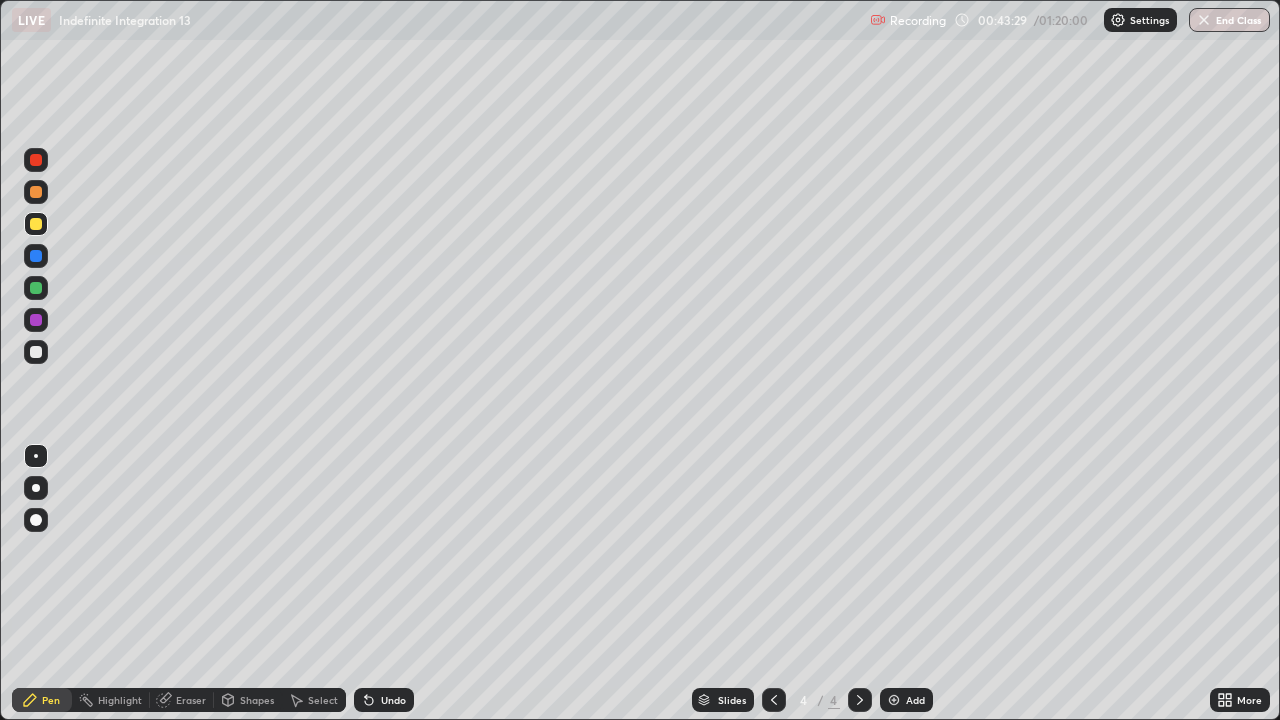 click on "Add" at bounding box center (906, 700) 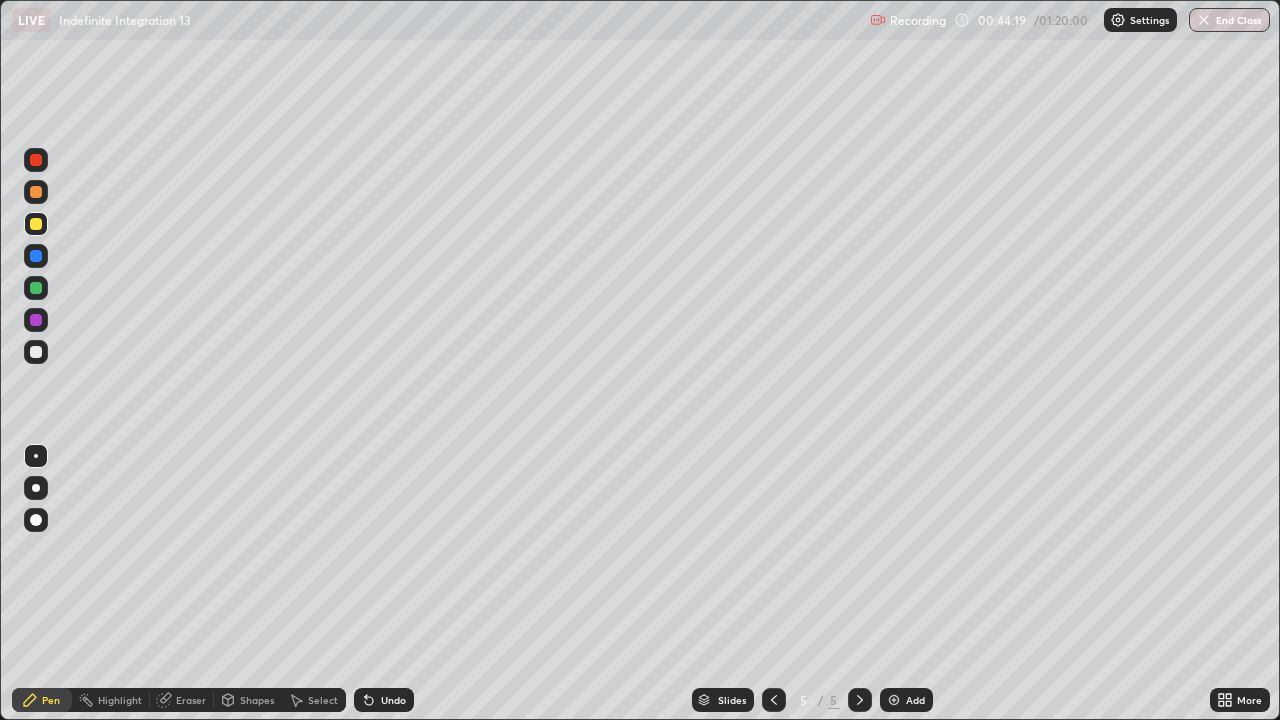 click 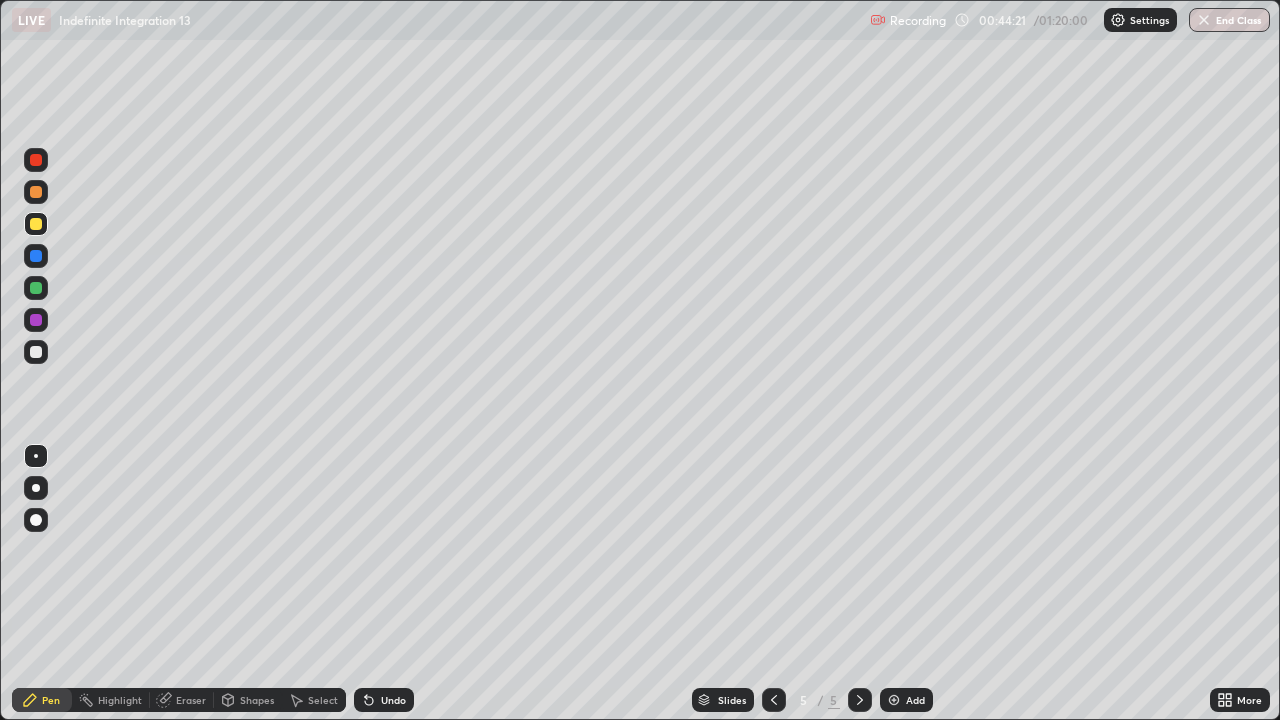 click on "Undo" at bounding box center [393, 700] 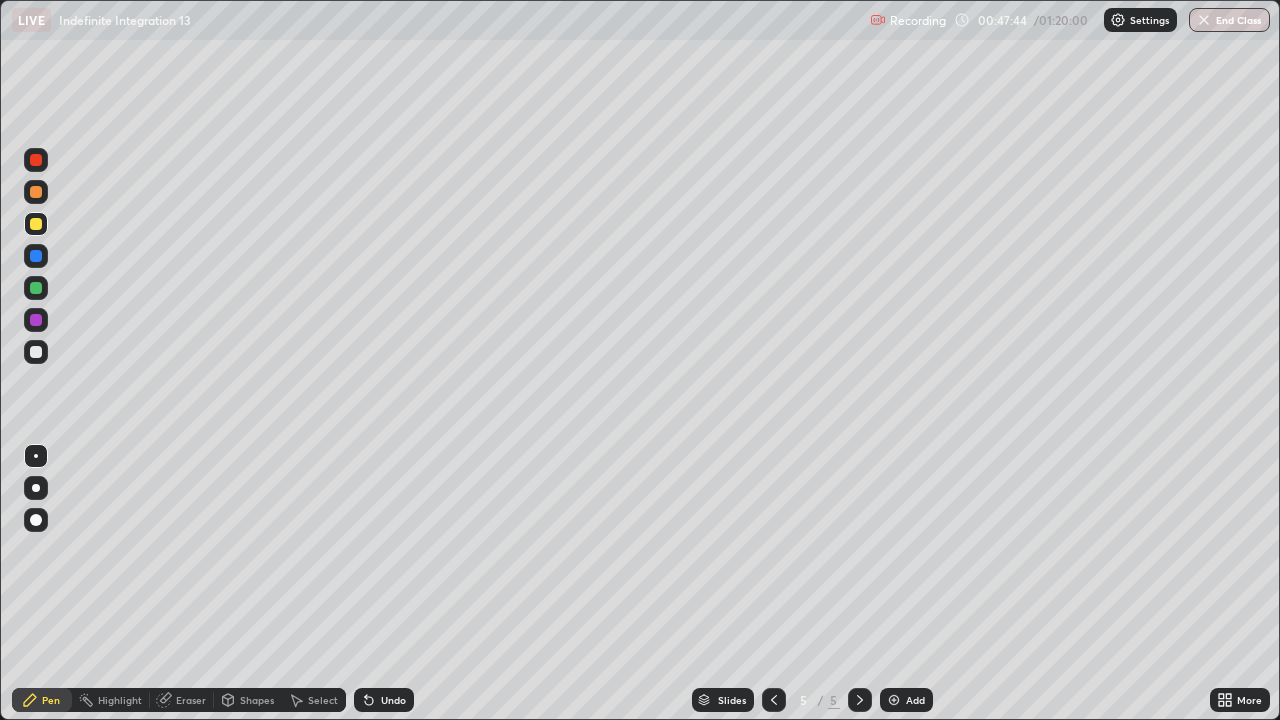 click 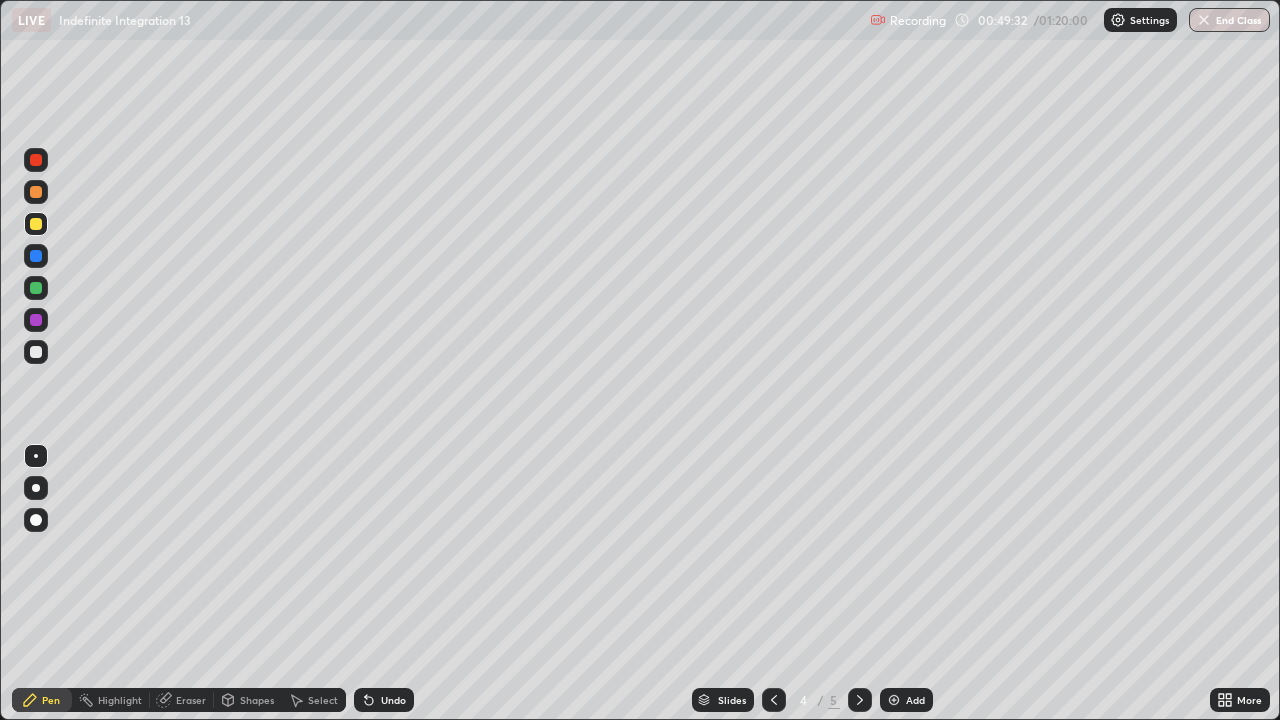 click 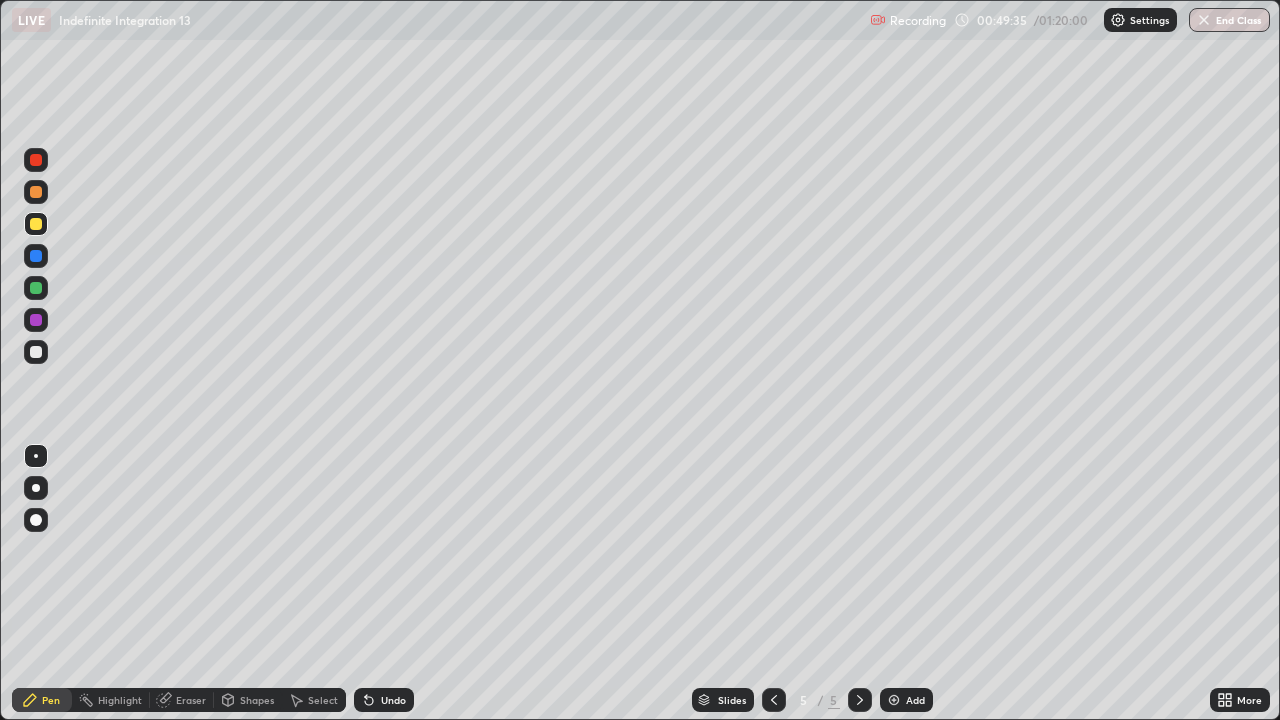 click at bounding box center [894, 700] 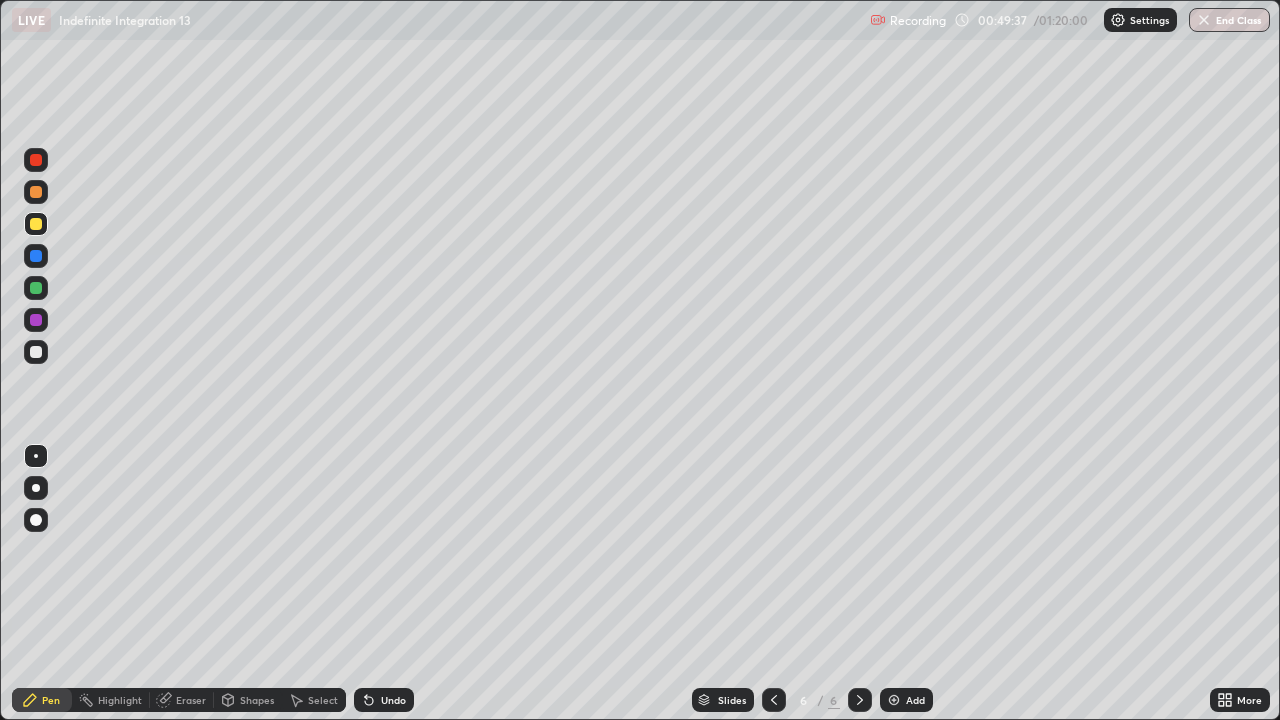 click at bounding box center (36, 352) 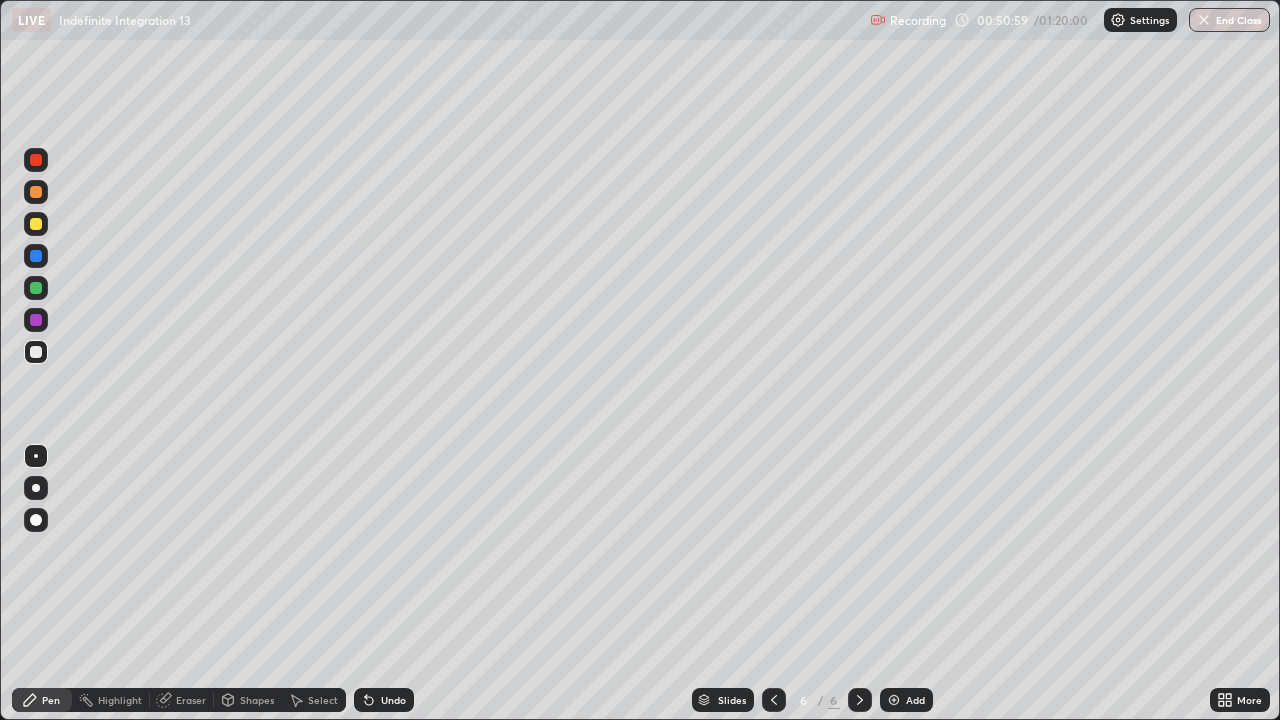 click 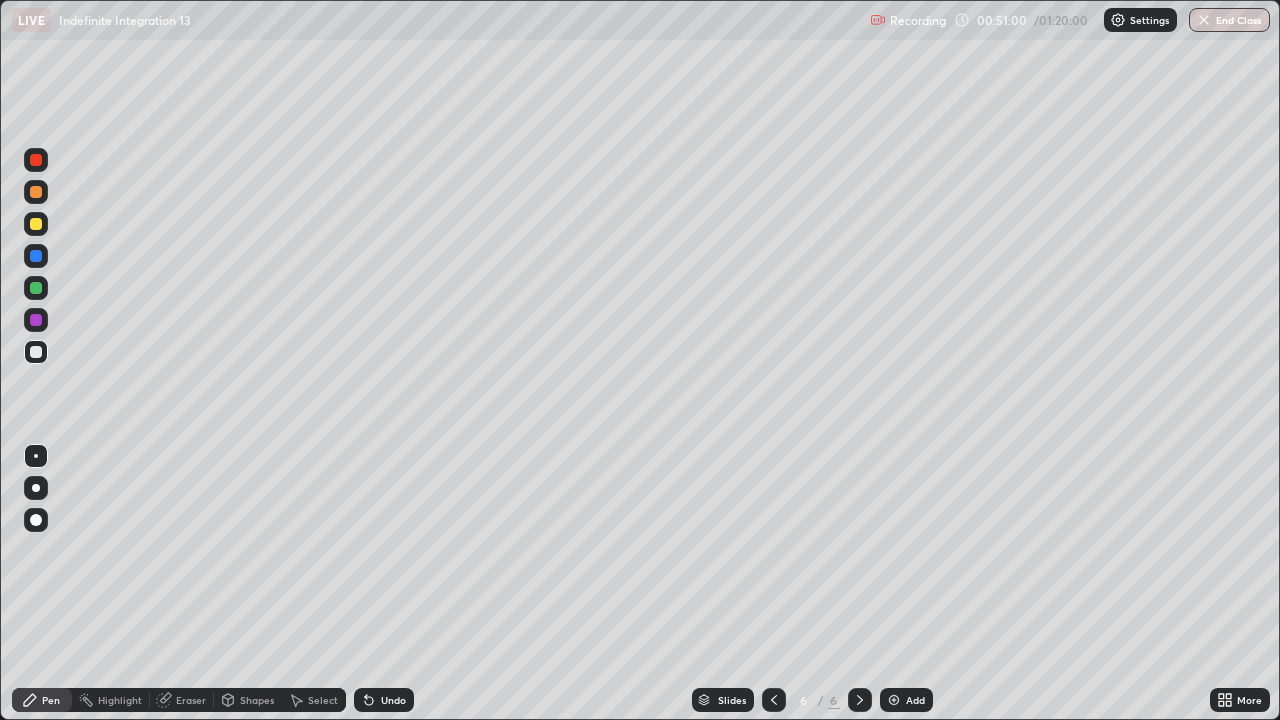 click 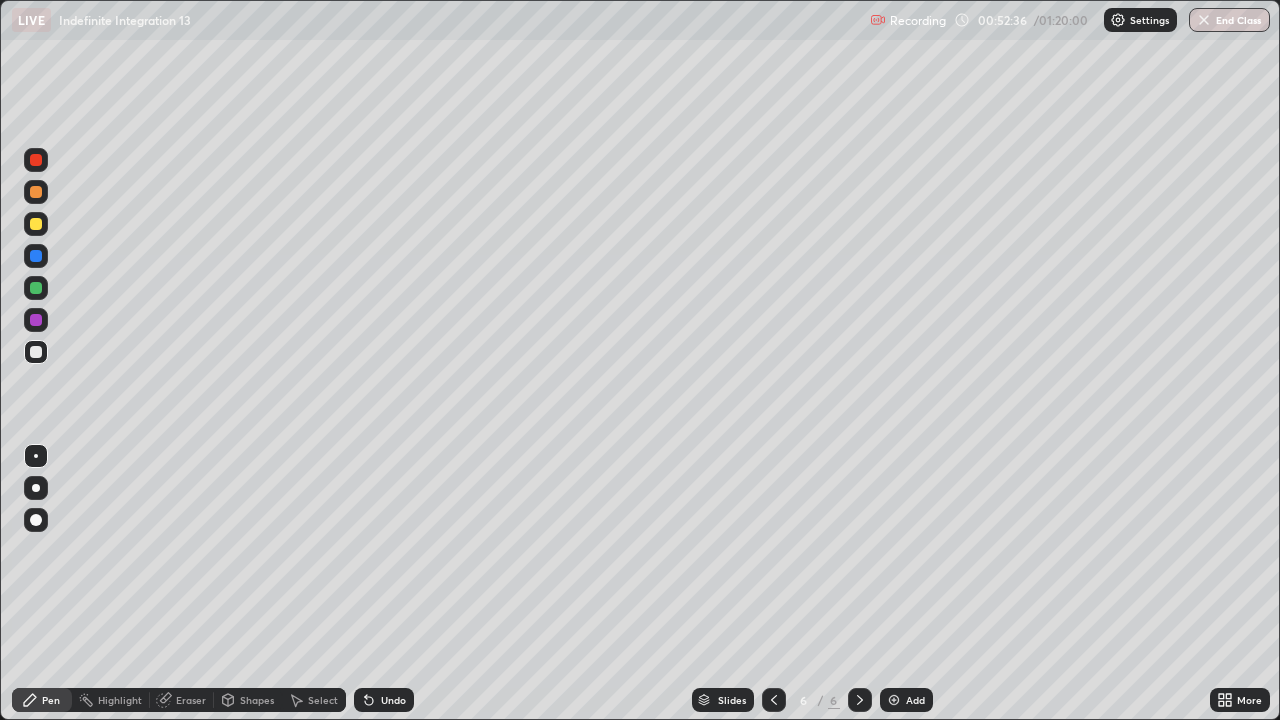 click on "Undo" at bounding box center [384, 700] 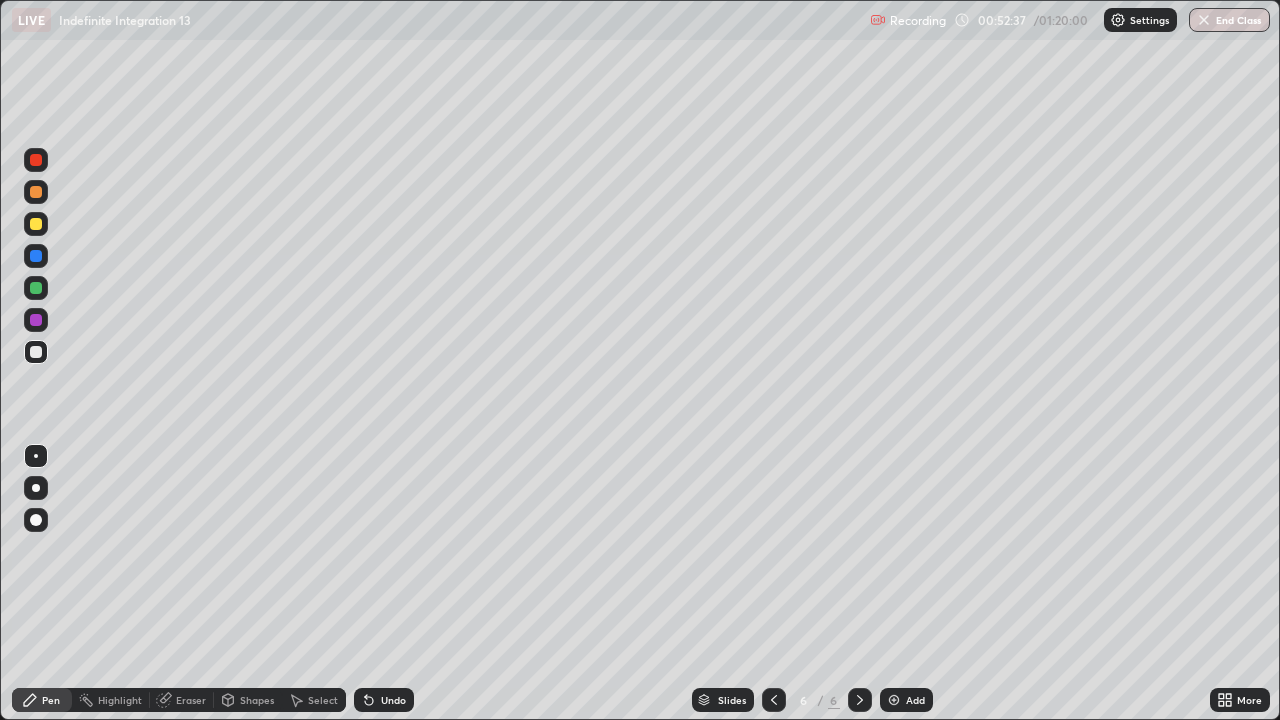click on "Undo" at bounding box center (393, 700) 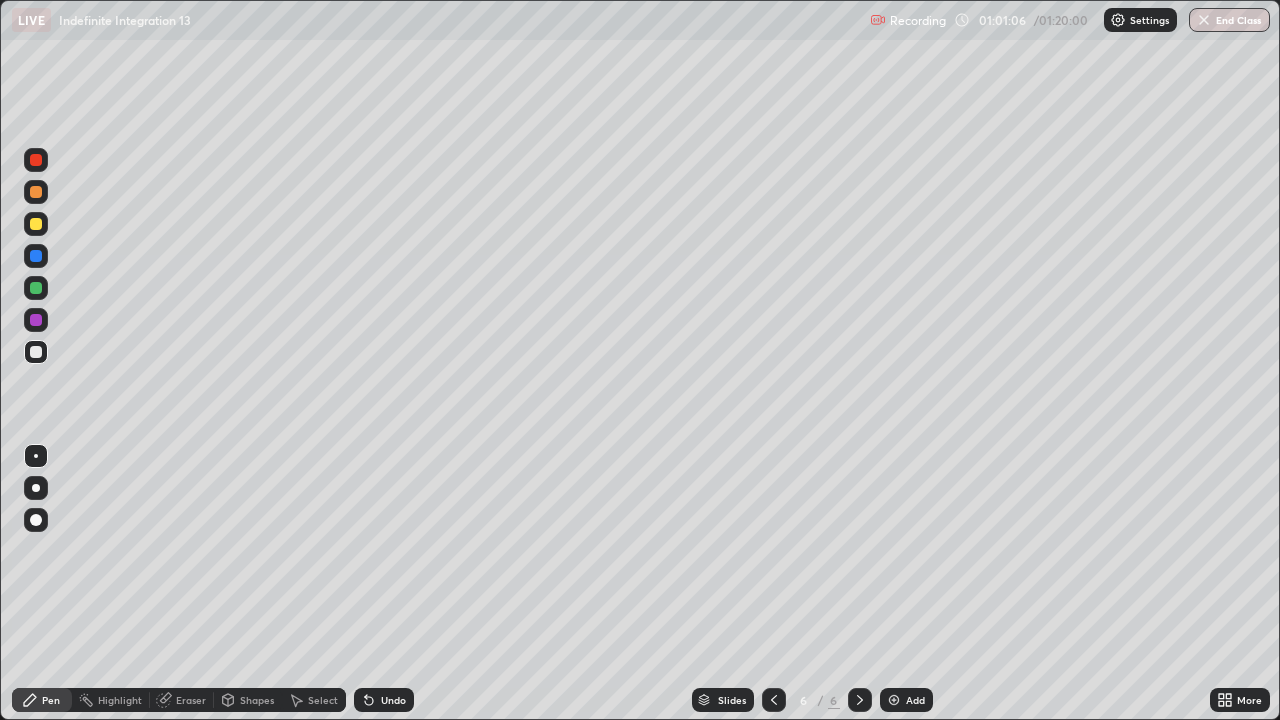 click 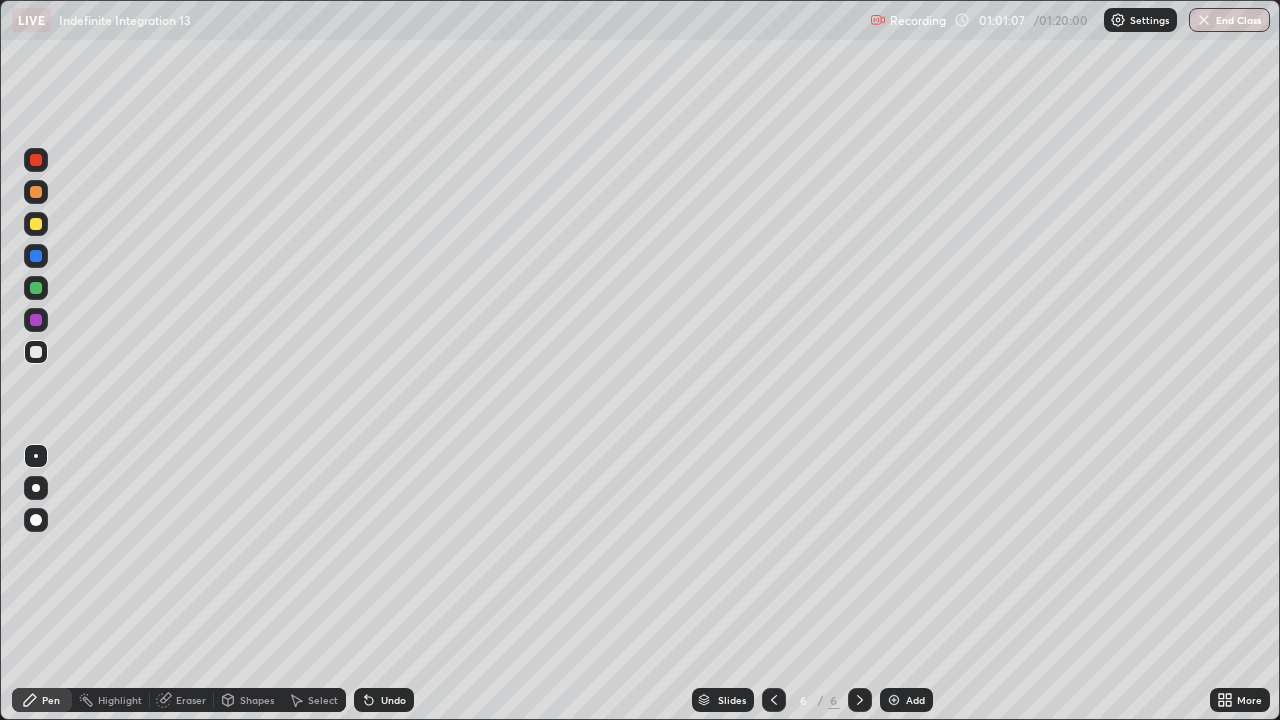 click 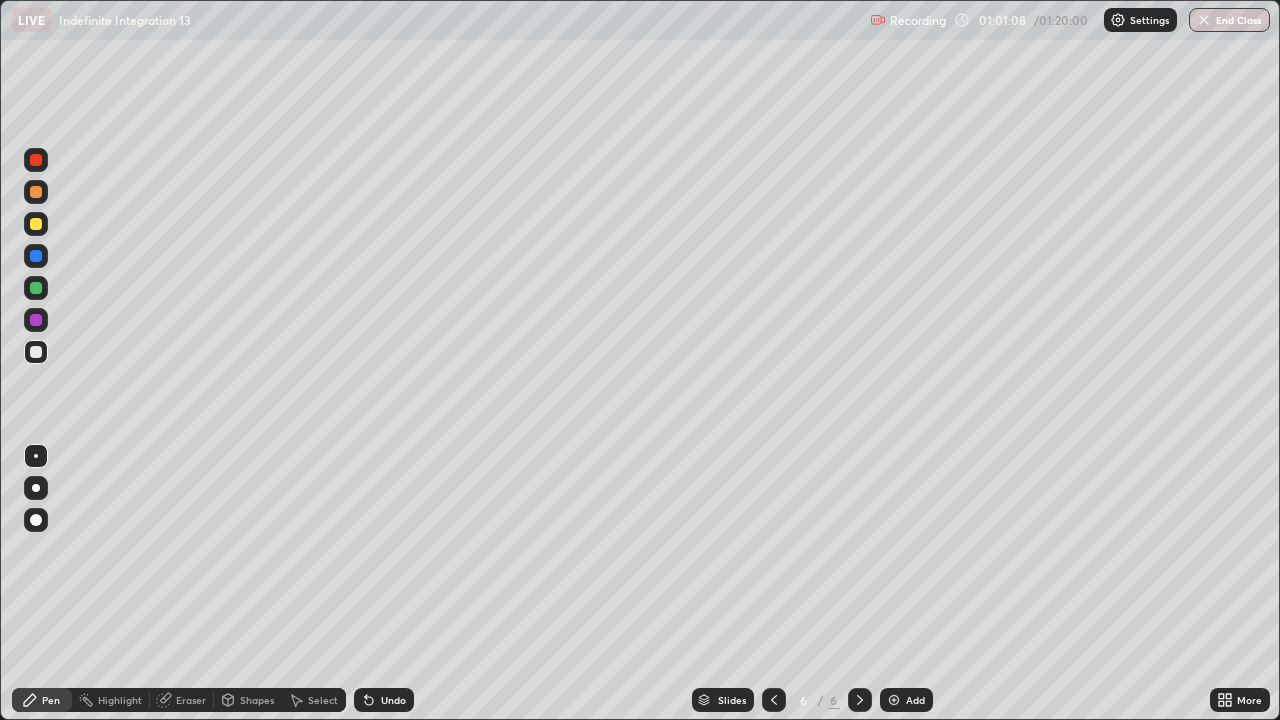 click 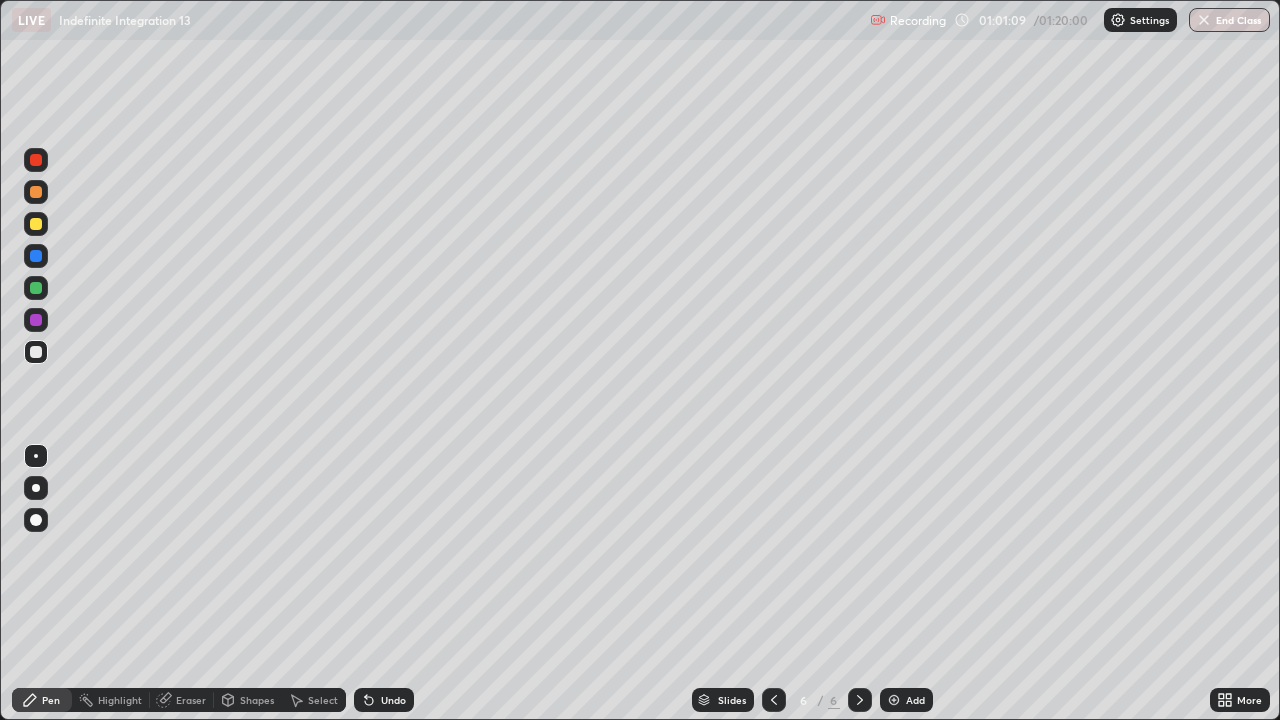 click 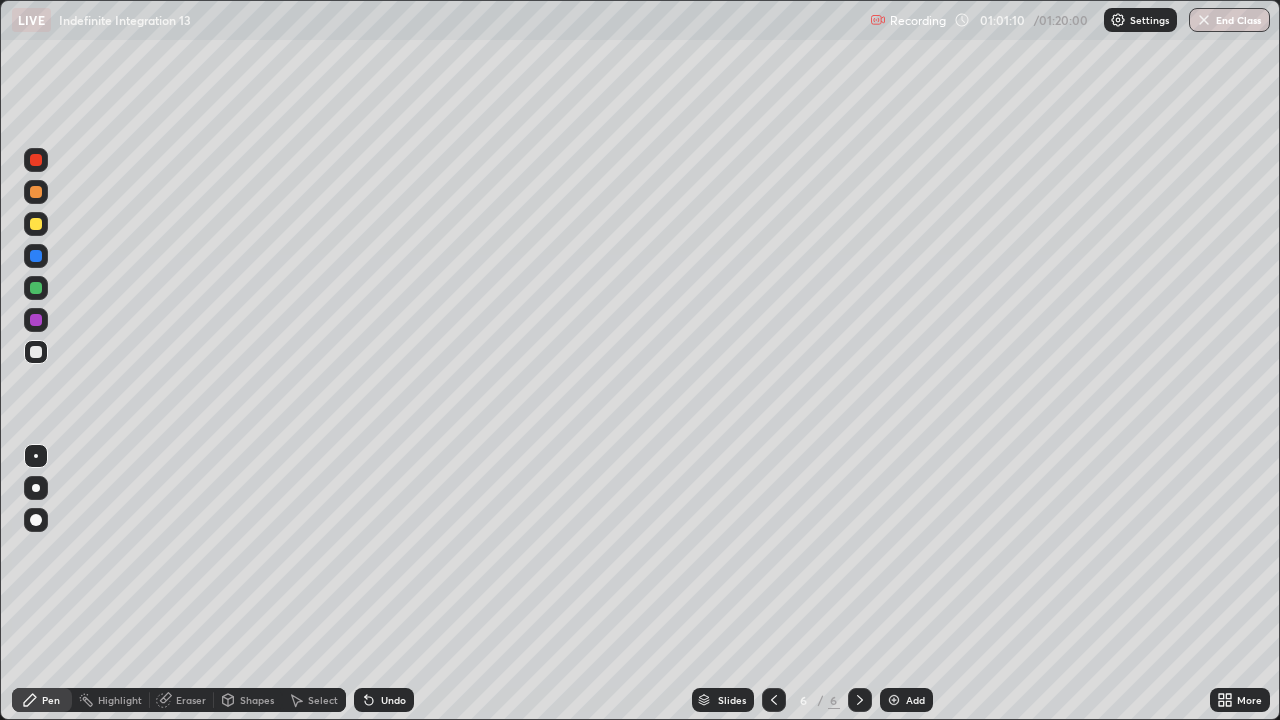 click 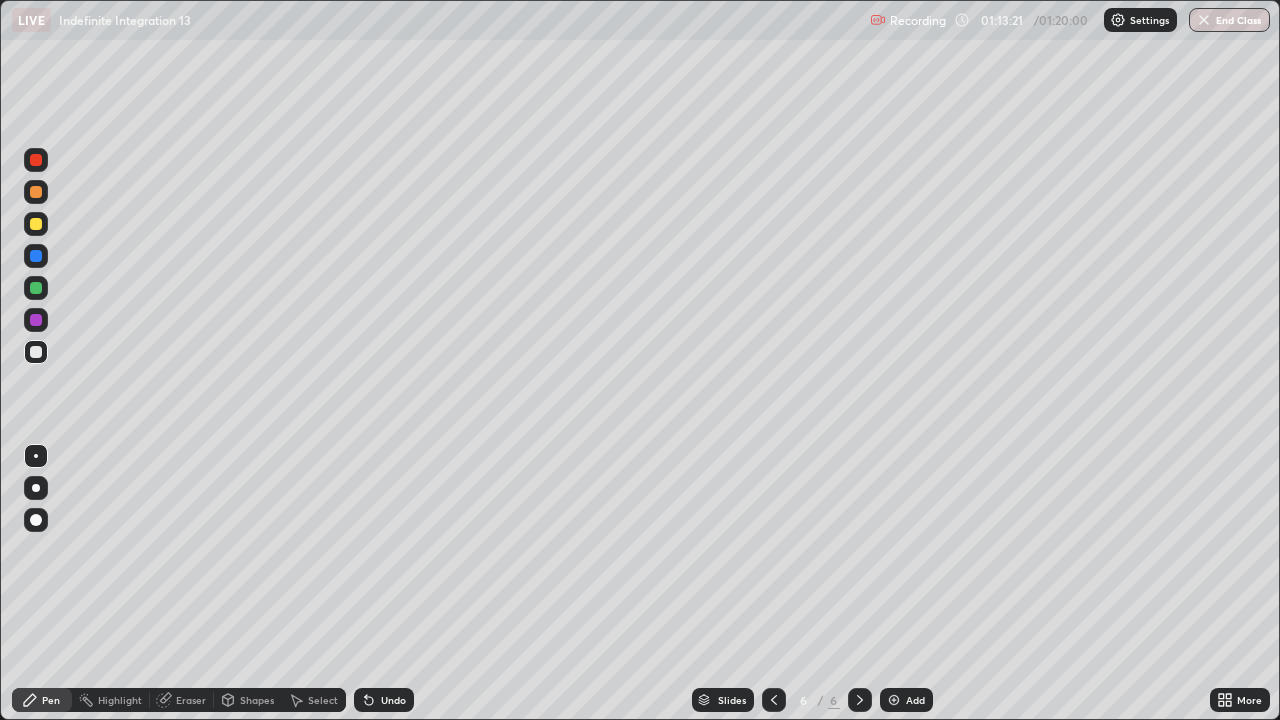 click on "End Class" at bounding box center (1229, 20) 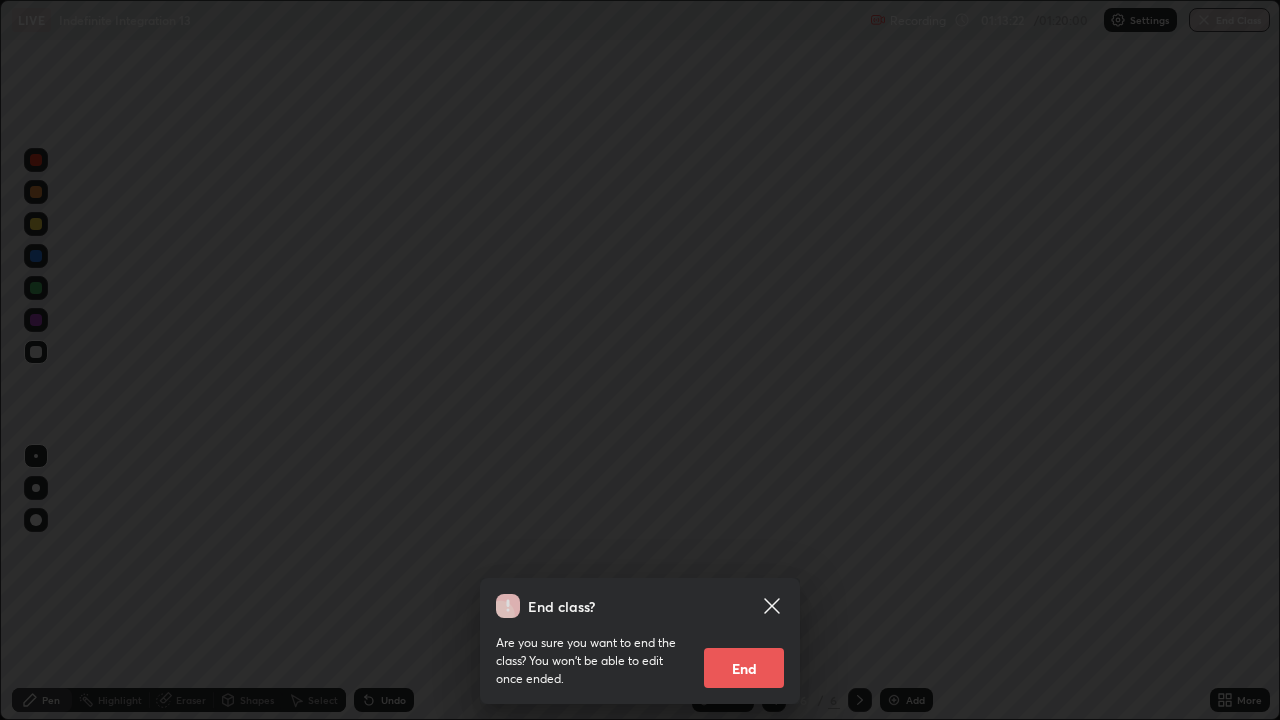 click on "End" at bounding box center (744, 668) 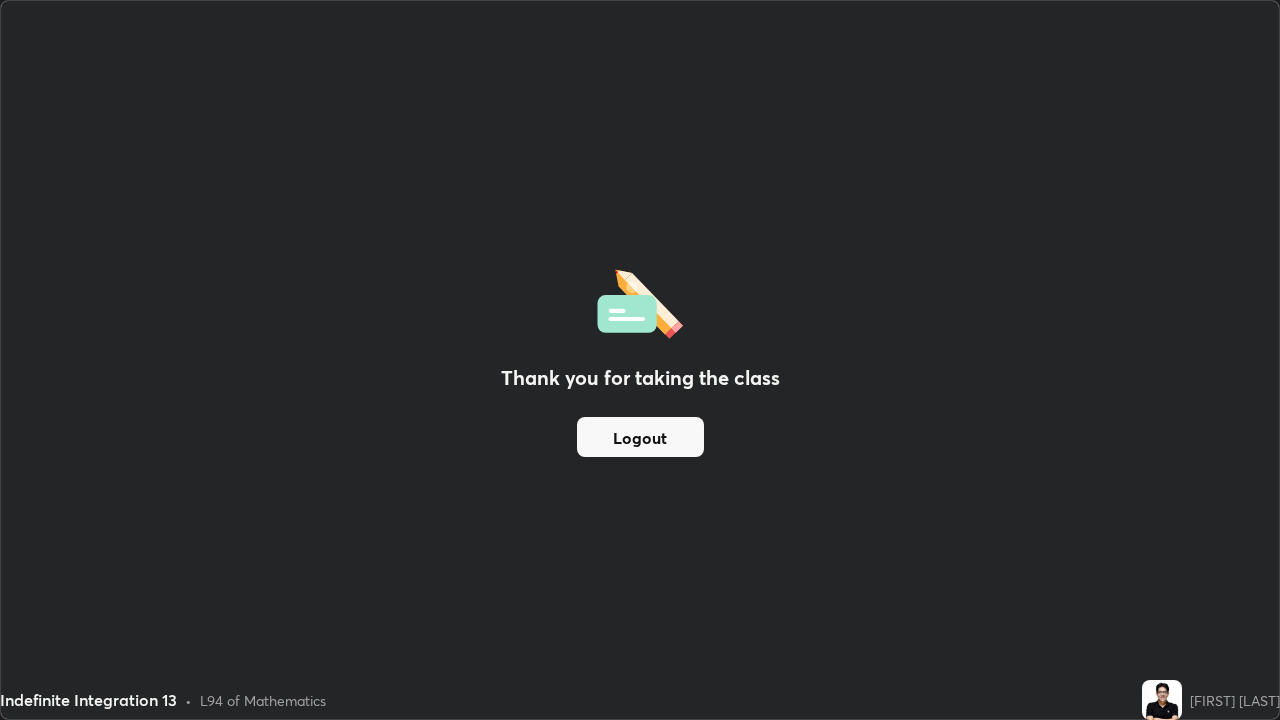 click on "Logout" at bounding box center (640, 437) 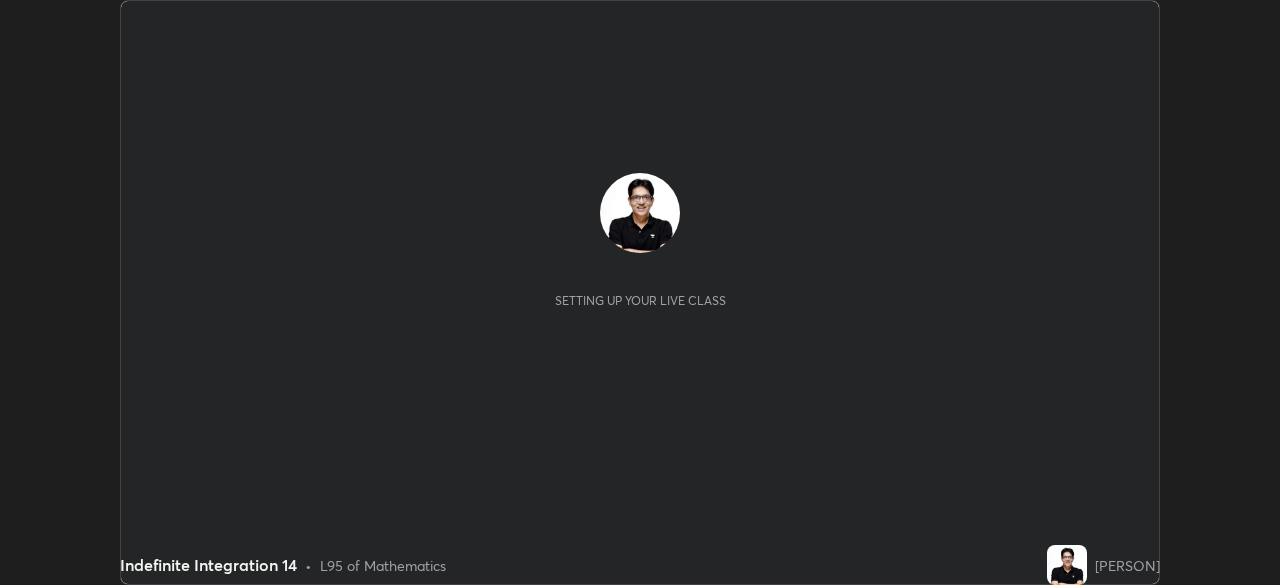 scroll, scrollTop: 0, scrollLeft: 0, axis: both 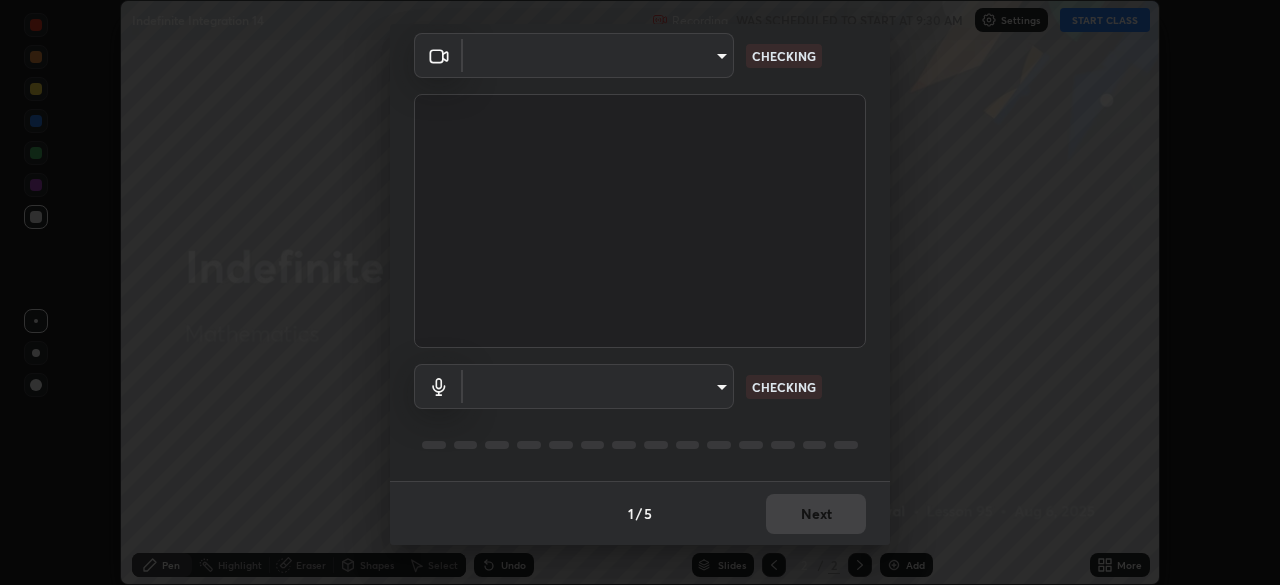 type on "85d16ec95aa84cac57c58139e5cfc4bfb0706547449b22b2f8fda69051d4463f" 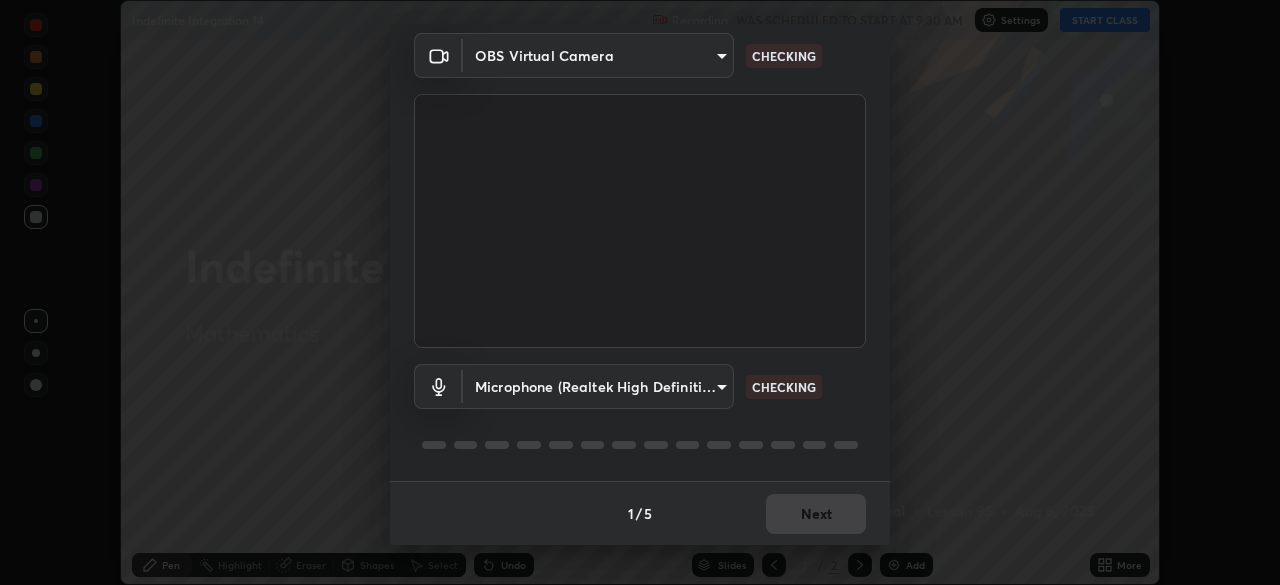click on "Erase all Indefinite Integration 14 Recording WAS SCHEDULED TO START AT  9:30 AM Settings START CLASS Setting up your live class Indefinite Integration 14 • L95 of Mathematics [PERSON] Pen Highlight Eraser Shapes Select Undo Slides 2 / 2 Add More No doubts shared Encourage your learners to ask a doubt for better clarity Report an issue Reason for reporting Buffering Chat not working Audio - Video sync issue Educator video quality low ​ Attach an image Report Media settings OBS Virtual Camera [HASH] CHECKING Microphone (Realtek High Definition Audio) [HASH] CHECKING 1 / 5 Next" at bounding box center (640, 292) 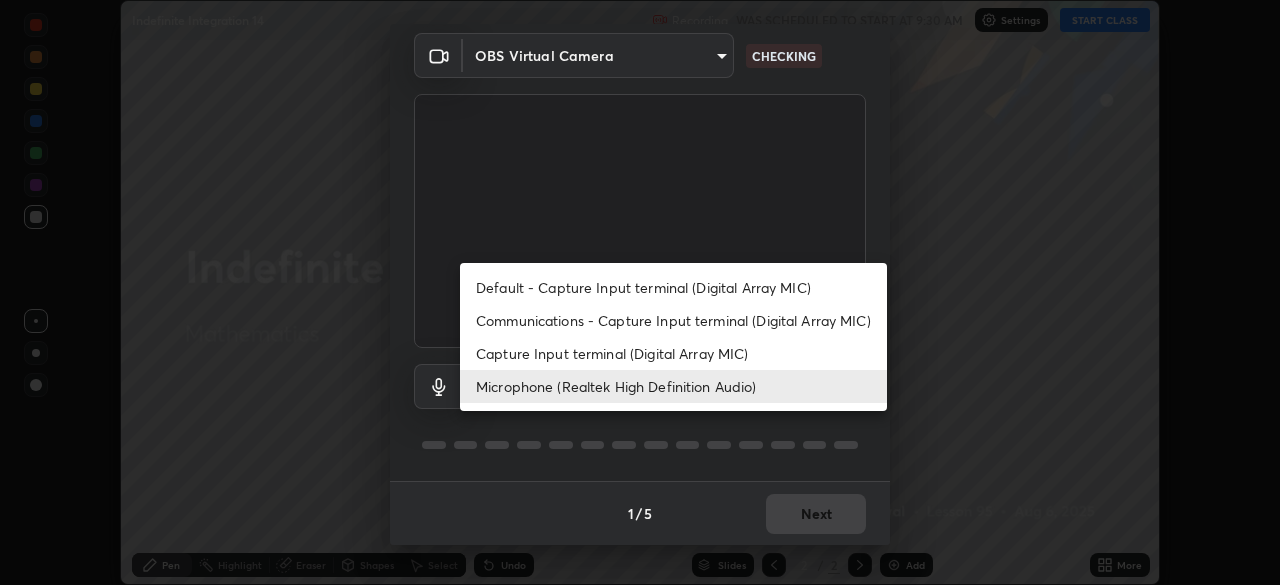 click on "Capture Input terminal (Digital Array MIC)" at bounding box center (673, 353) 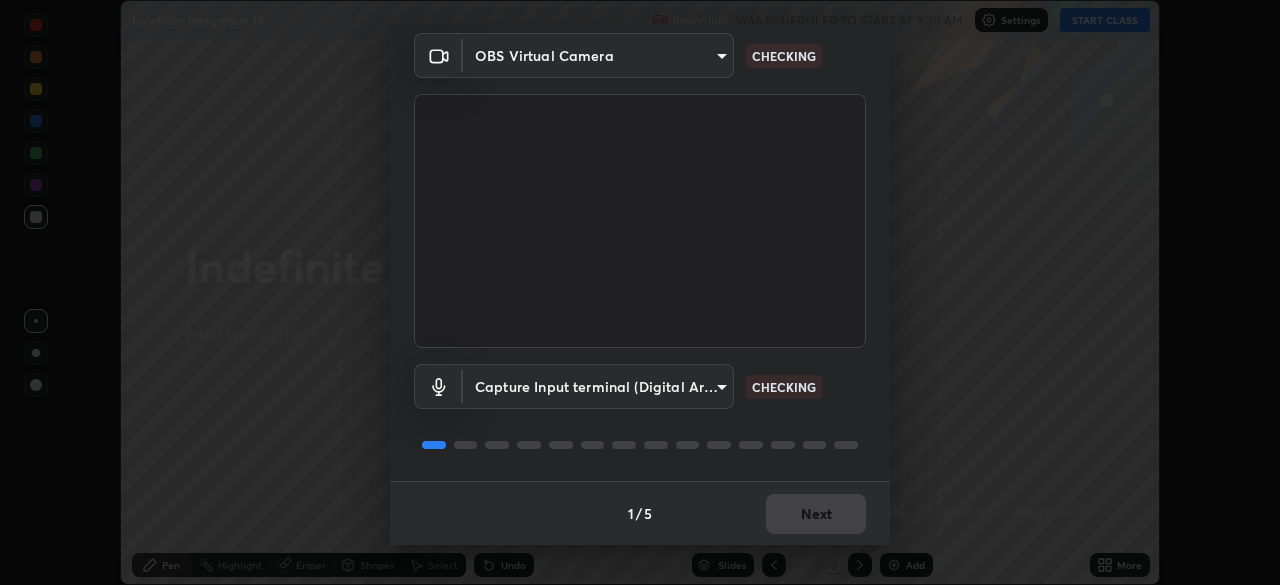 click on "Erase all Indefinite Integration 14 Recording WAS SCHEDULED TO START AT  9:30 AM Settings START CLASS Setting up your live class Indefinite Integration 14 • L95 of Mathematics Praveer Agrawal Pen Highlight Eraser Shapes Select Undo Slides 2 / 2 Add More No doubts shared Encourage your learners to ask a doubt for better clarity Report an issue Reason for reporting Buffering Chat not working Audio - Video sync issue Educator video quality low ​ Attach an image Report Media settings OBS Virtual Camera 85d16ec95aa84cac57c58139e5cfc4bfb0706547449b22b2f8fda69051d4463f CHECKING Capture Input terminal (Digital Array MIC) d72001a48fea562e1cb826ffe063b708d47c81868e688574199a73d3dc77cef9 CHECKING 1 / 5 Next" at bounding box center [640, 292] 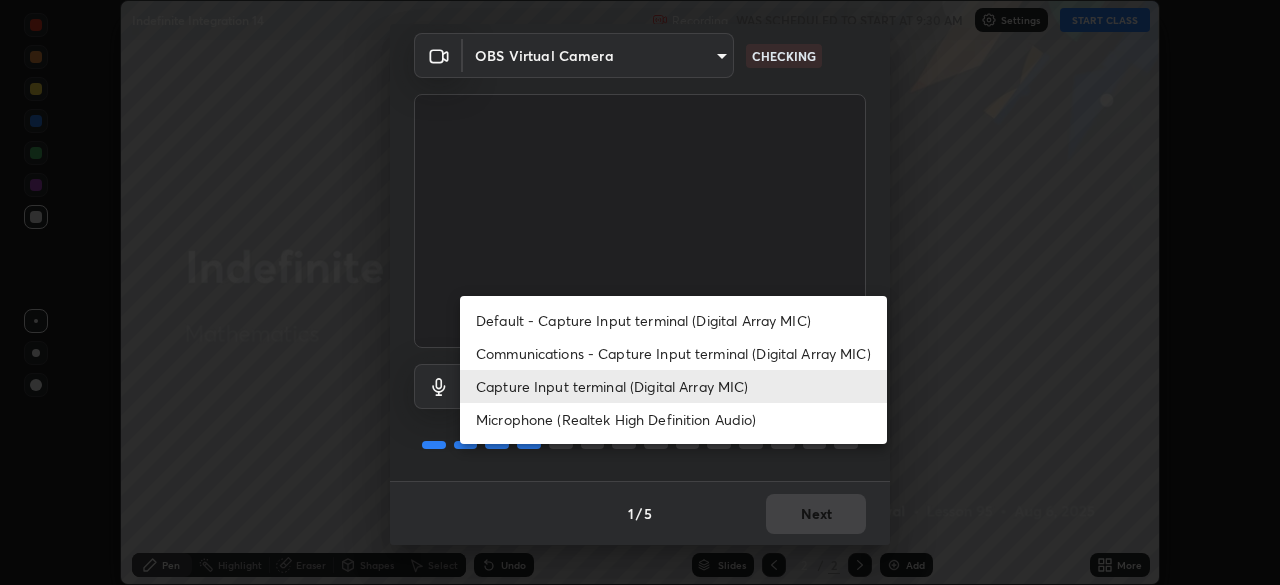 click on "Microphone (Realtek High Definition Audio)" at bounding box center [673, 419] 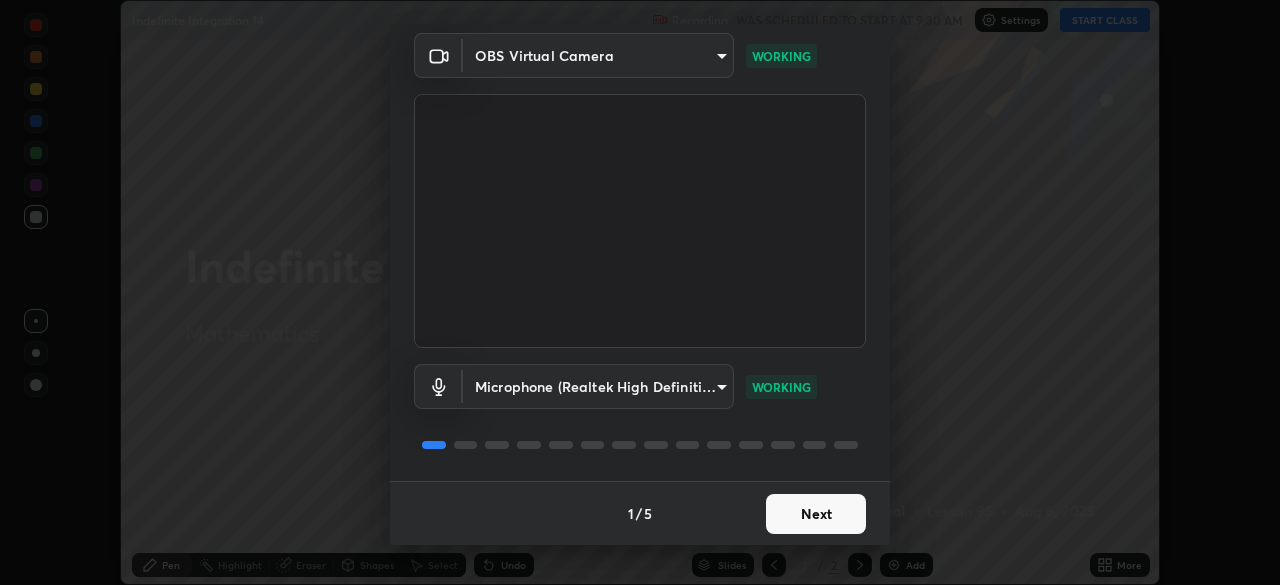 click on "Next" at bounding box center (816, 514) 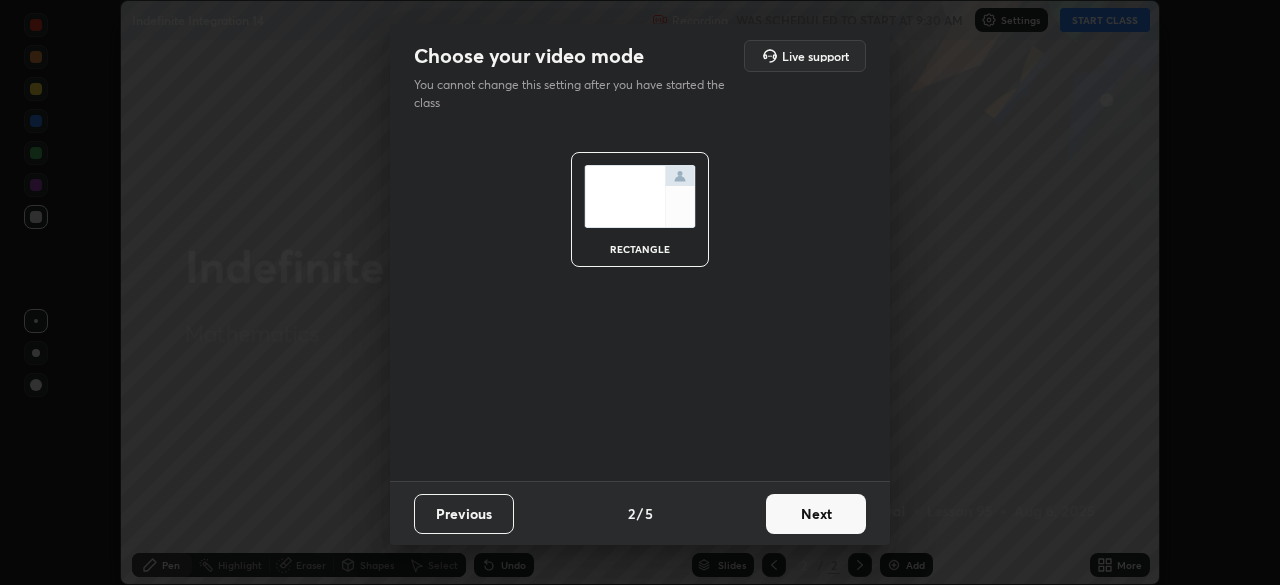 scroll, scrollTop: 0, scrollLeft: 0, axis: both 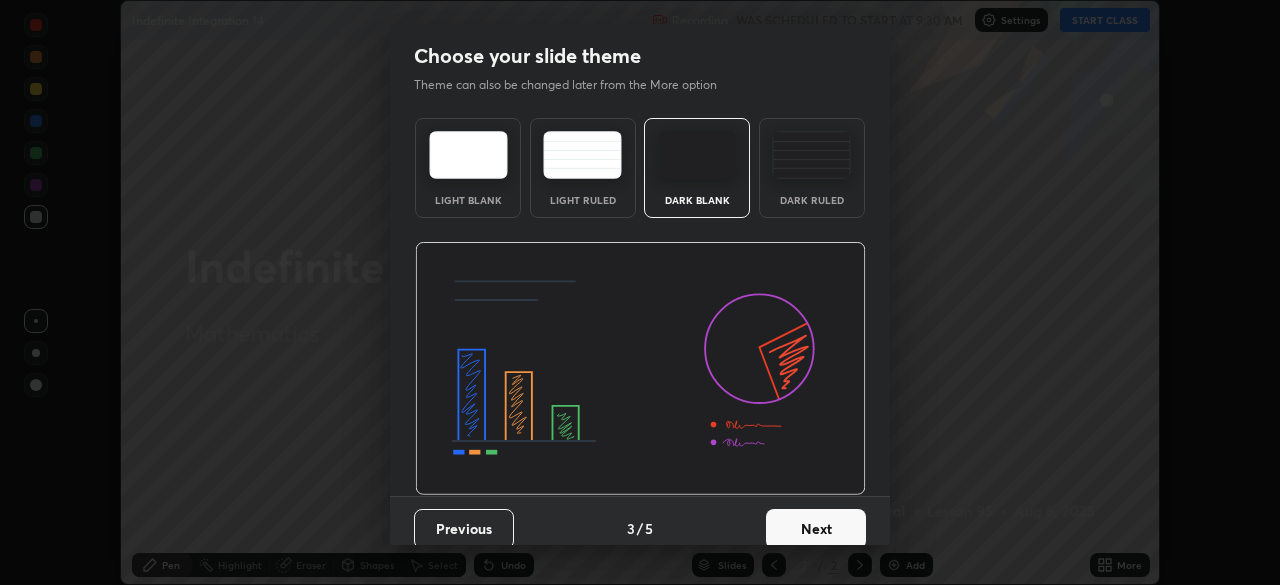 click on "Next" at bounding box center [816, 529] 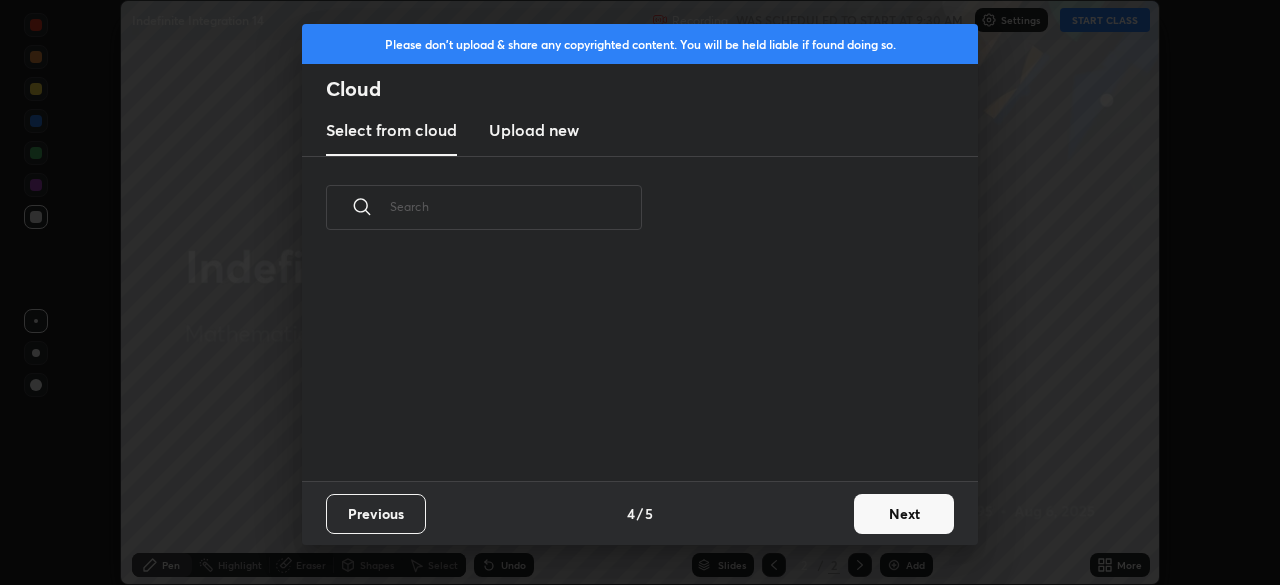 click on "Next" at bounding box center [904, 514] 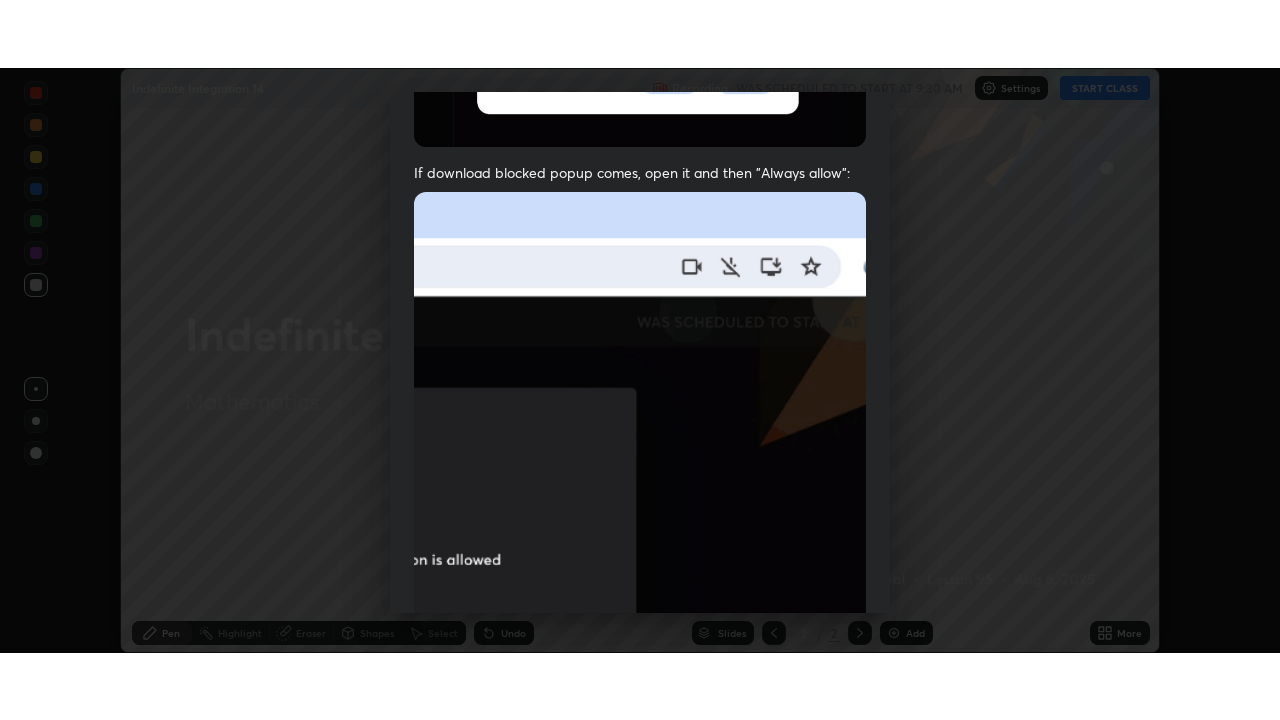 scroll, scrollTop: 479, scrollLeft: 0, axis: vertical 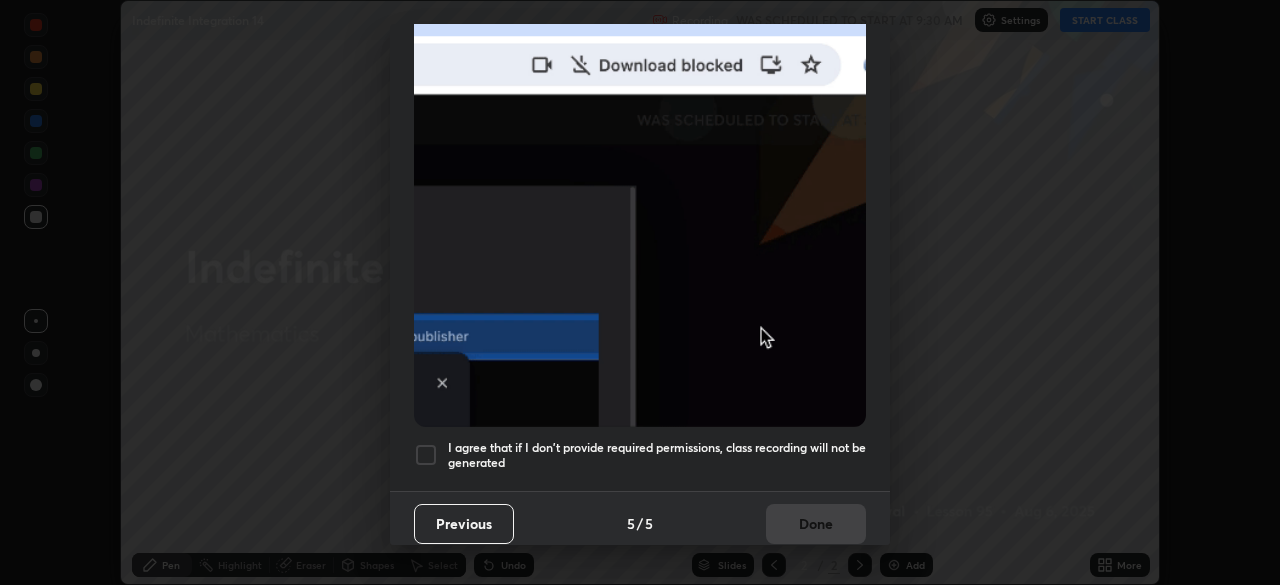 click on "I agree that if I don't provide required permissions, class recording will not be generated" at bounding box center [657, 455] 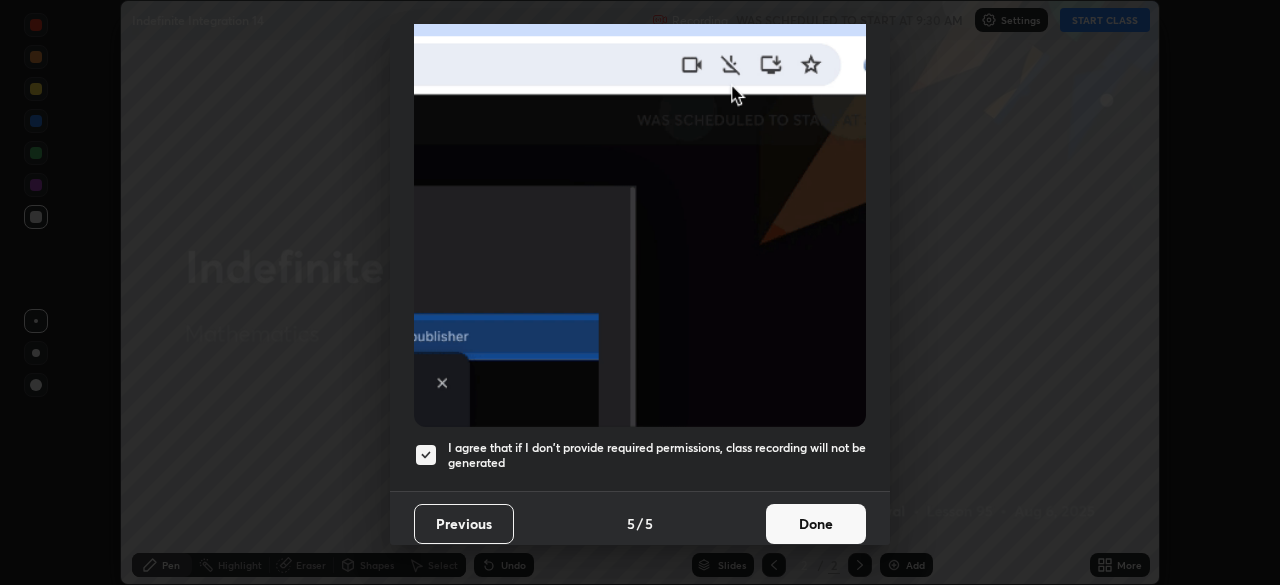 click on "Done" at bounding box center [816, 524] 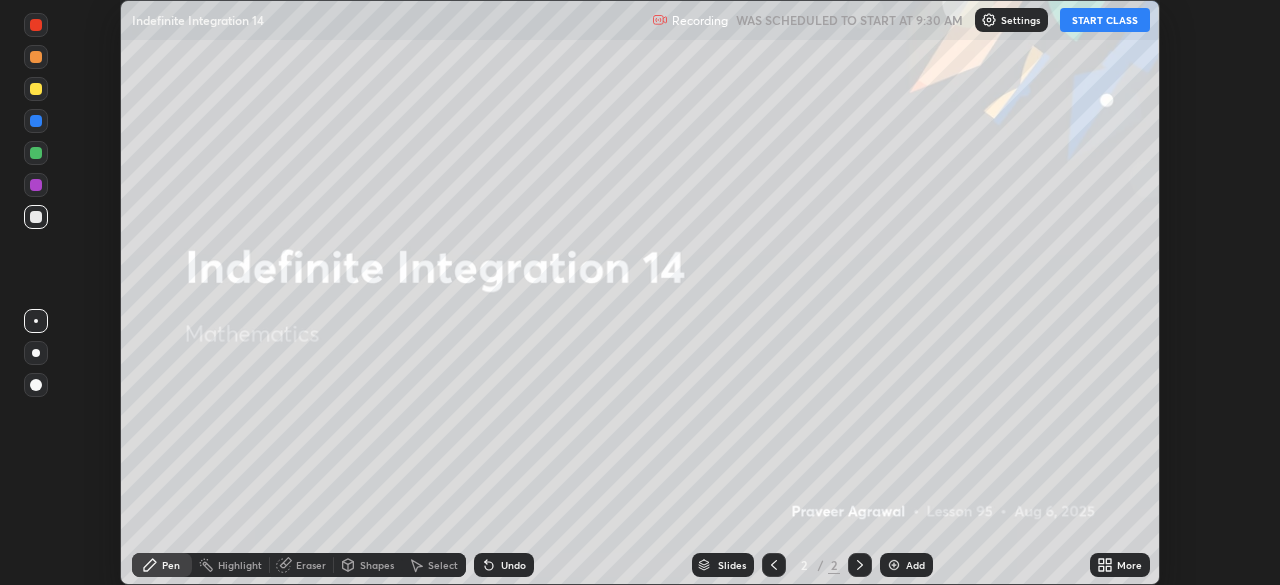 click on "START CLASS" at bounding box center (1105, 20) 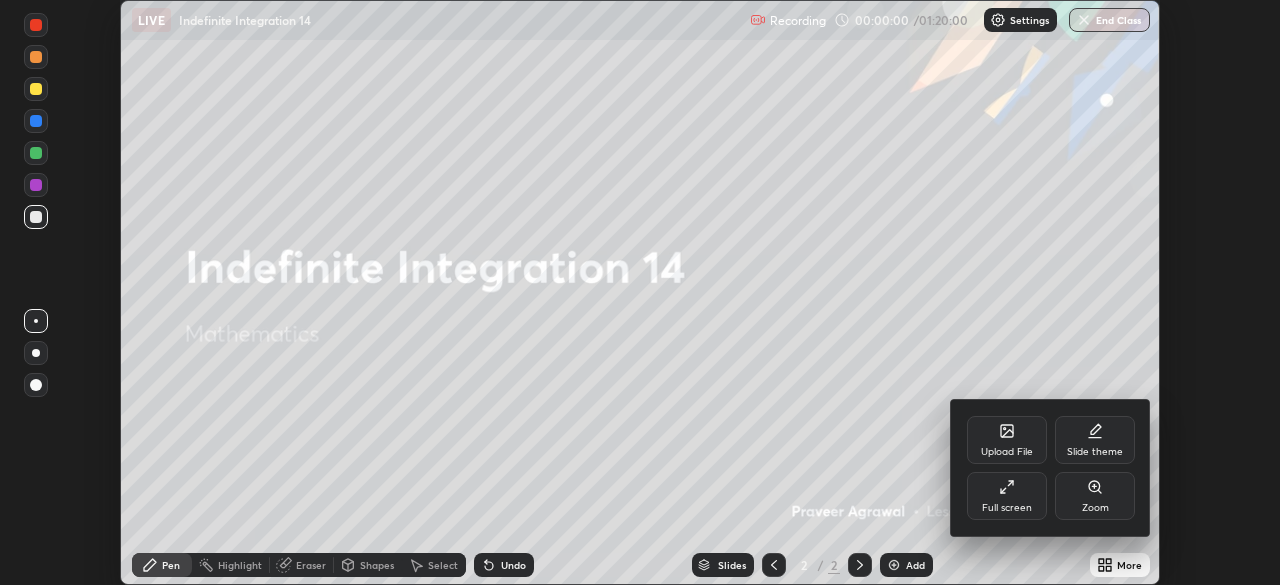 click on "Full screen" at bounding box center [1007, 508] 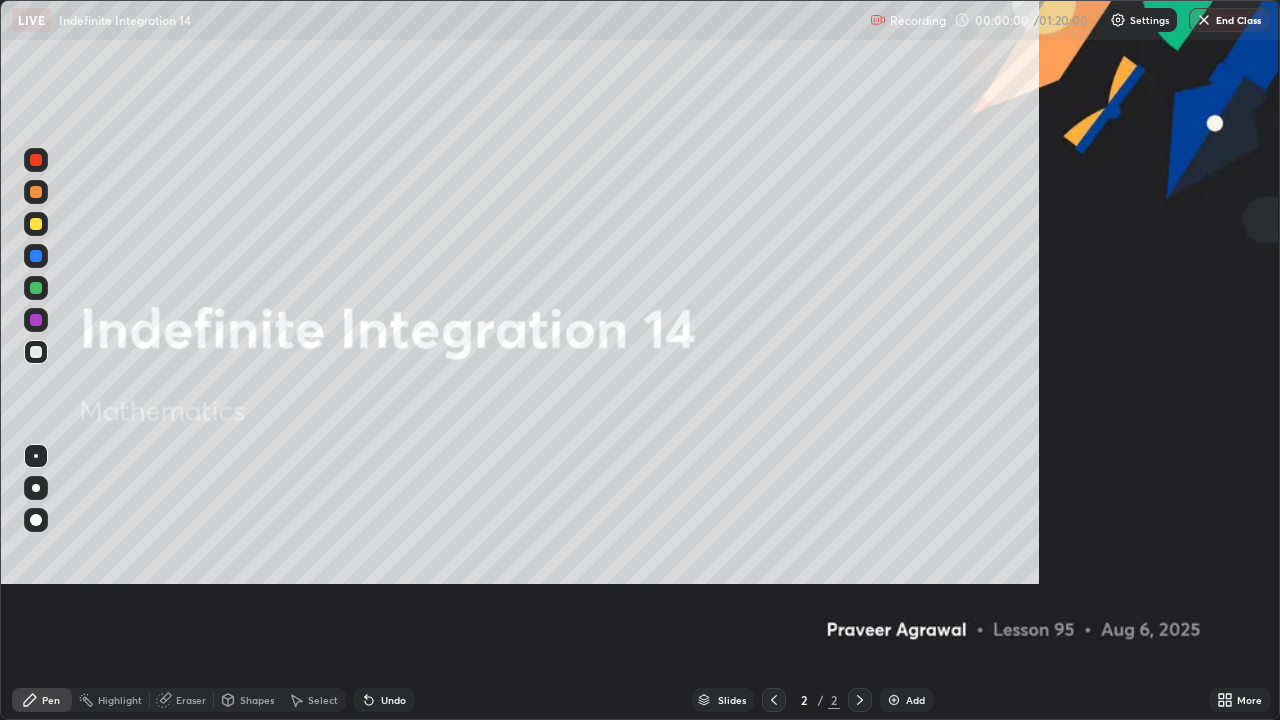 scroll, scrollTop: 99280, scrollLeft: 98720, axis: both 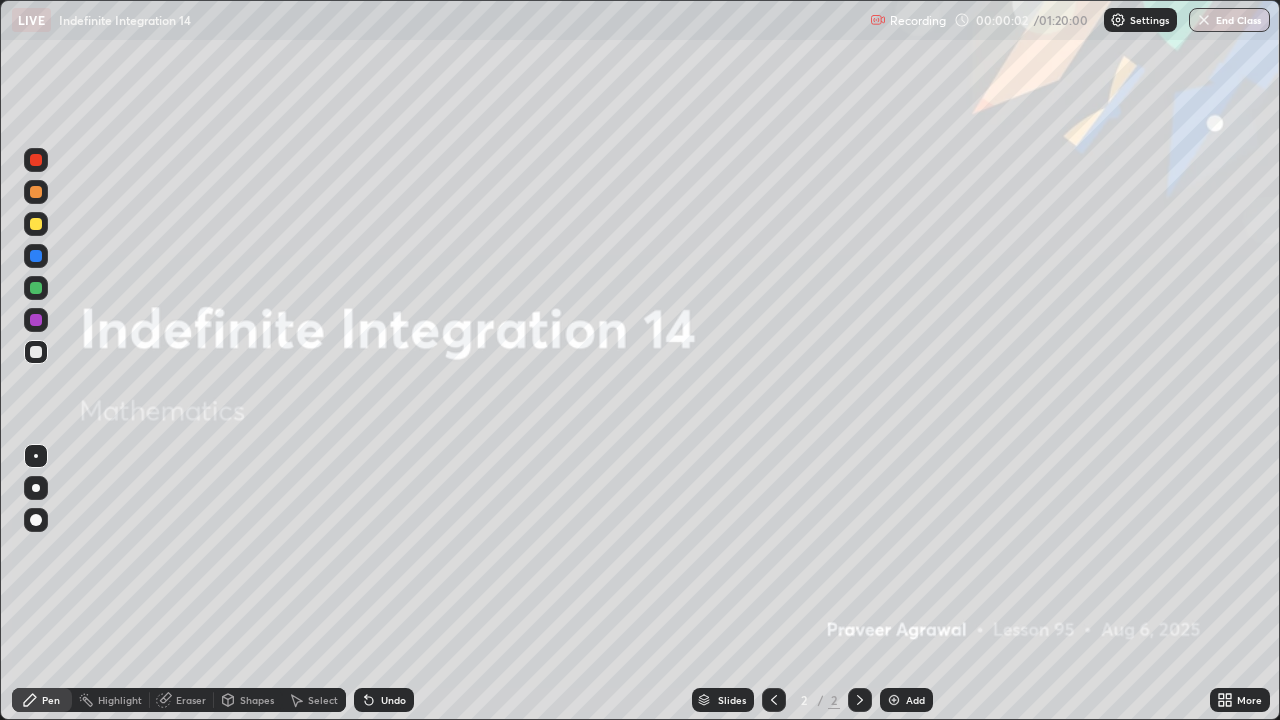 click at bounding box center [894, 700] 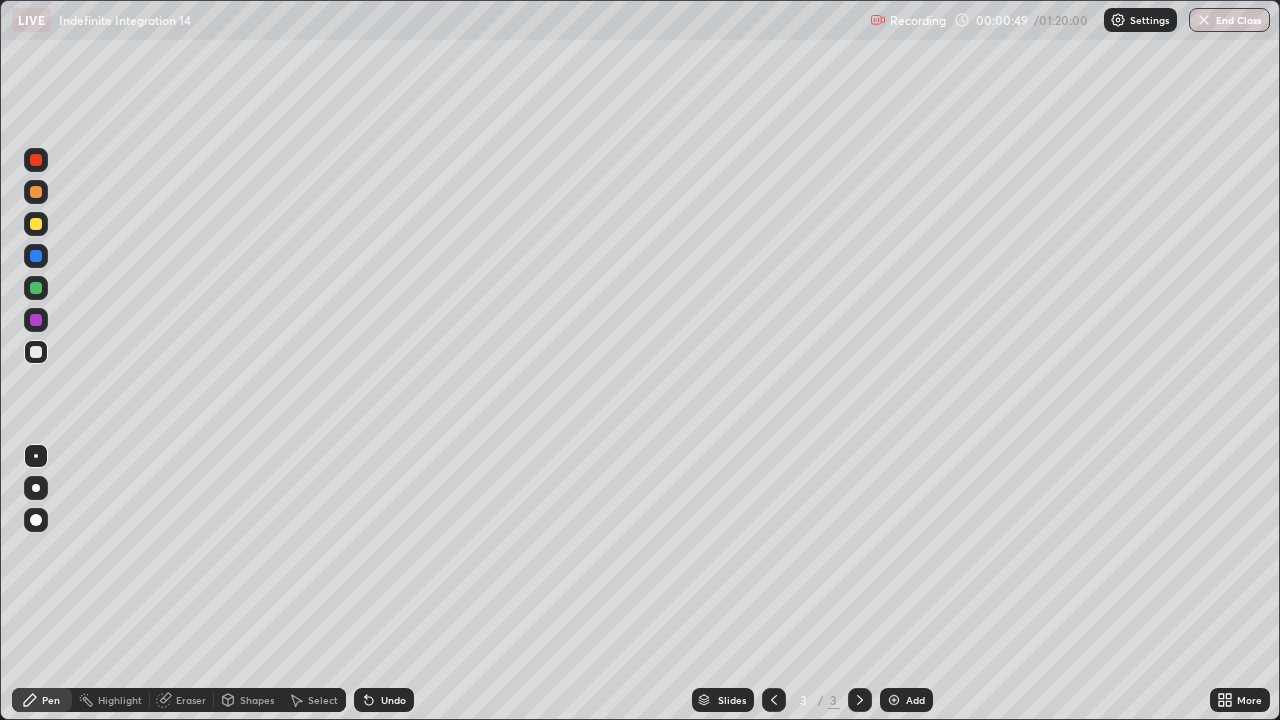 click at bounding box center (36, 224) 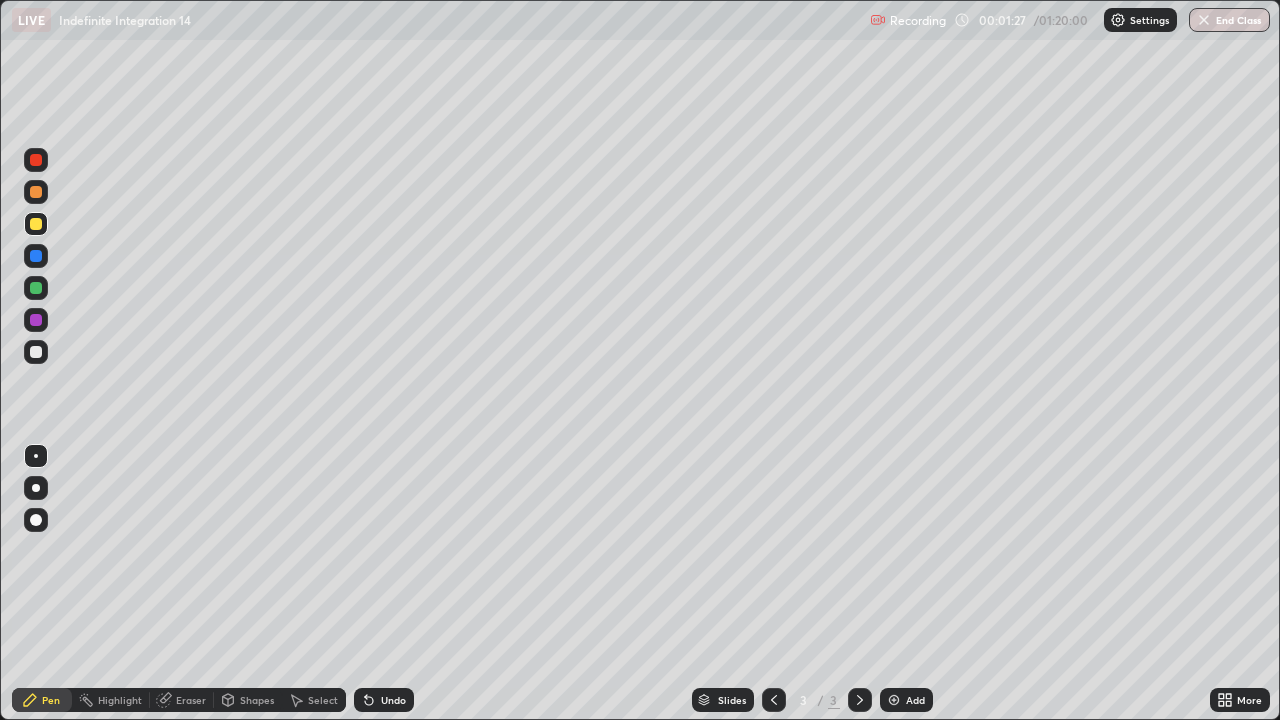 click at bounding box center (36, 352) 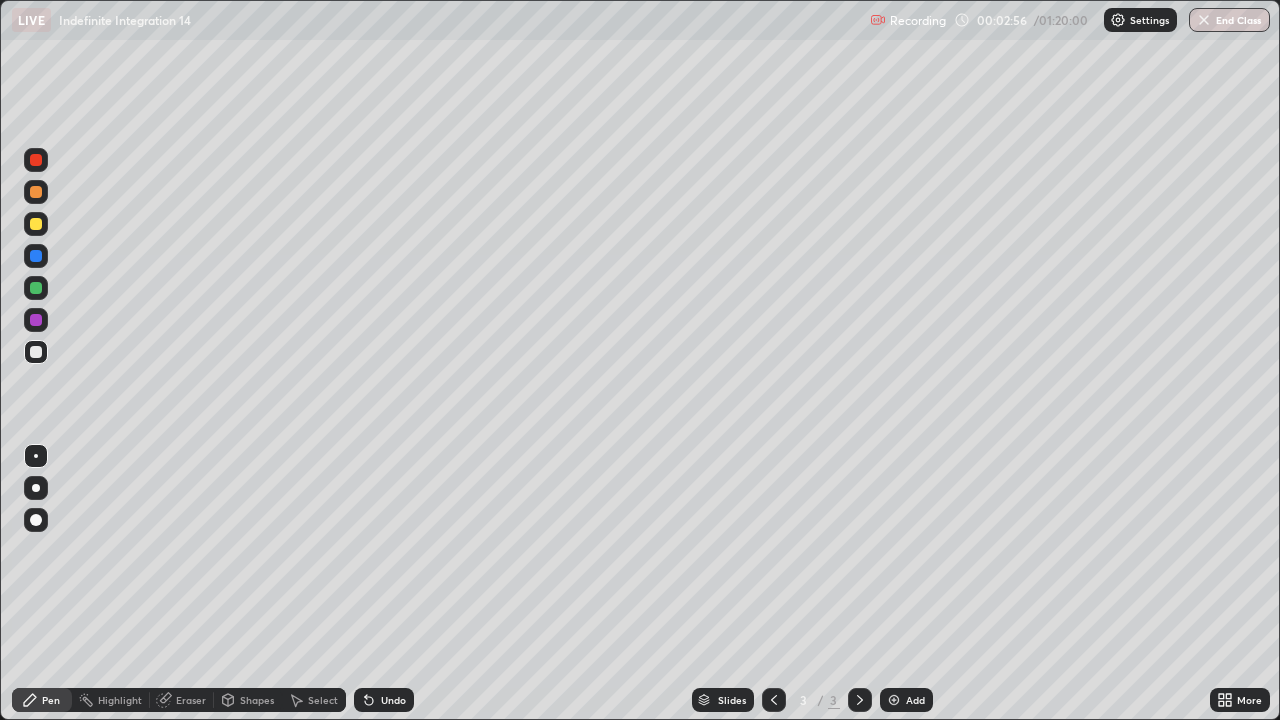 click at bounding box center (36, 224) 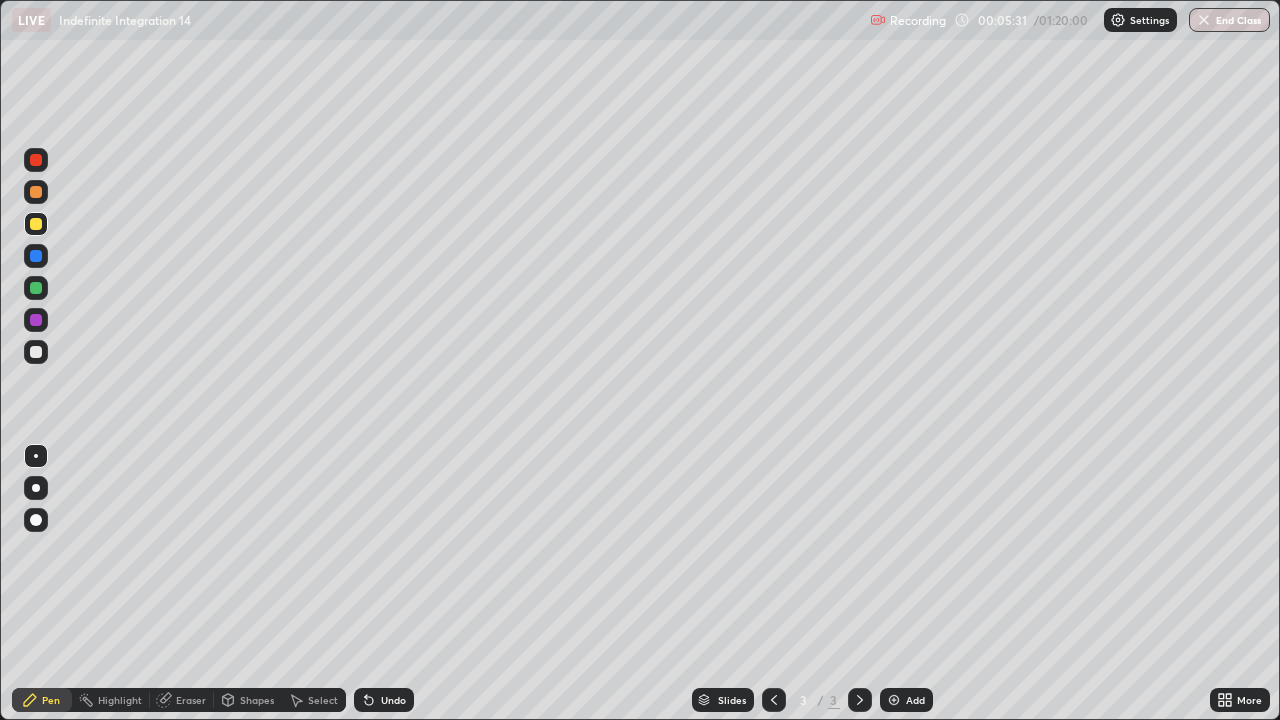 click at bounding box center [894, 700] 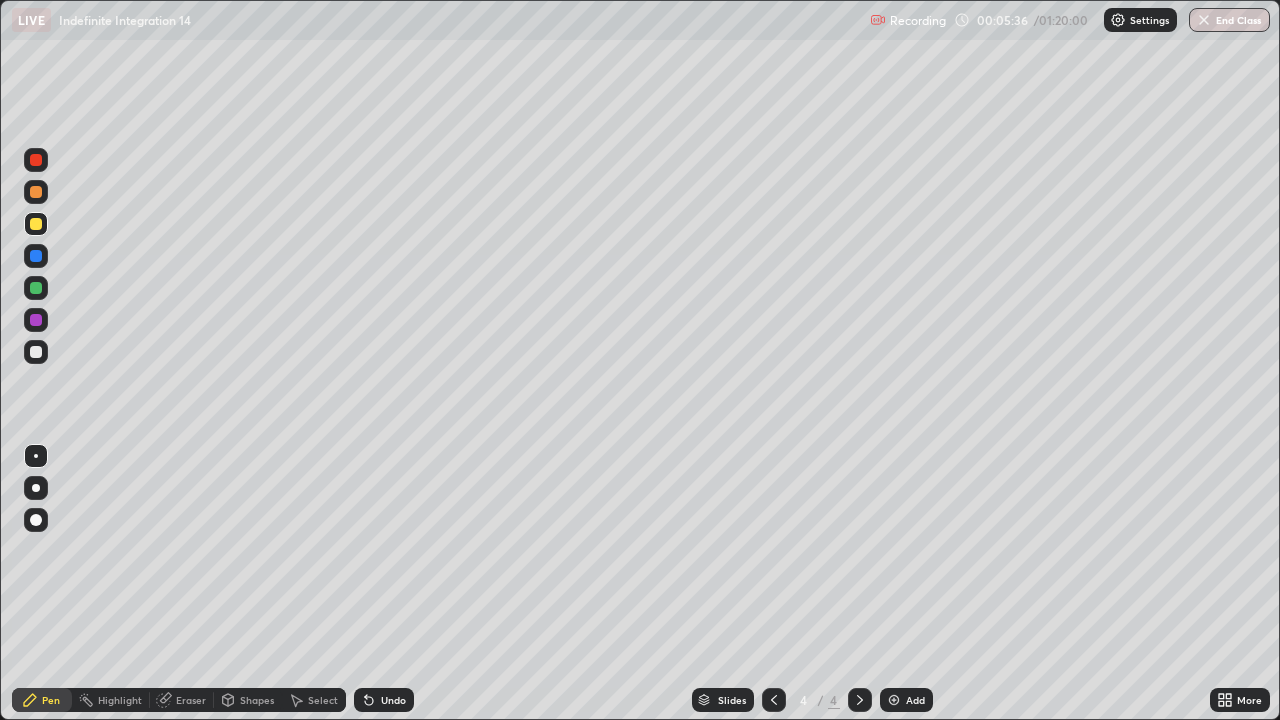 click at bounding box center [36, 352] 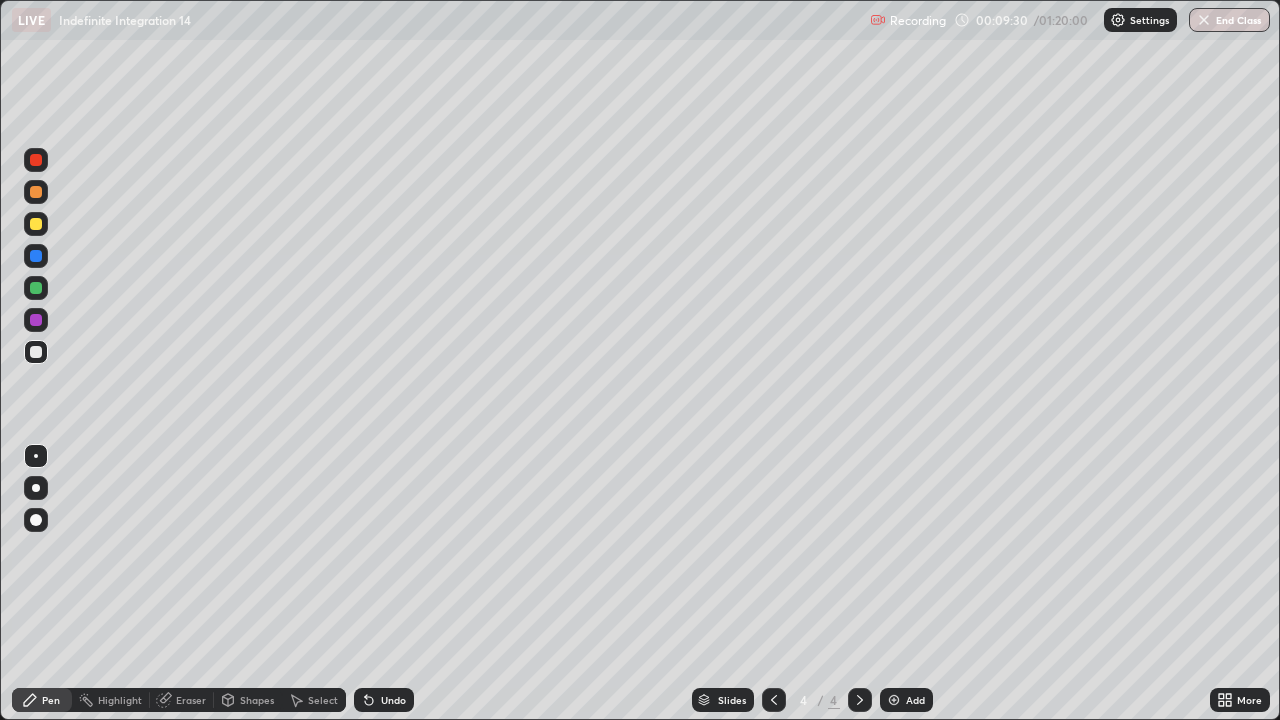 click at bounding box center (894, 700) 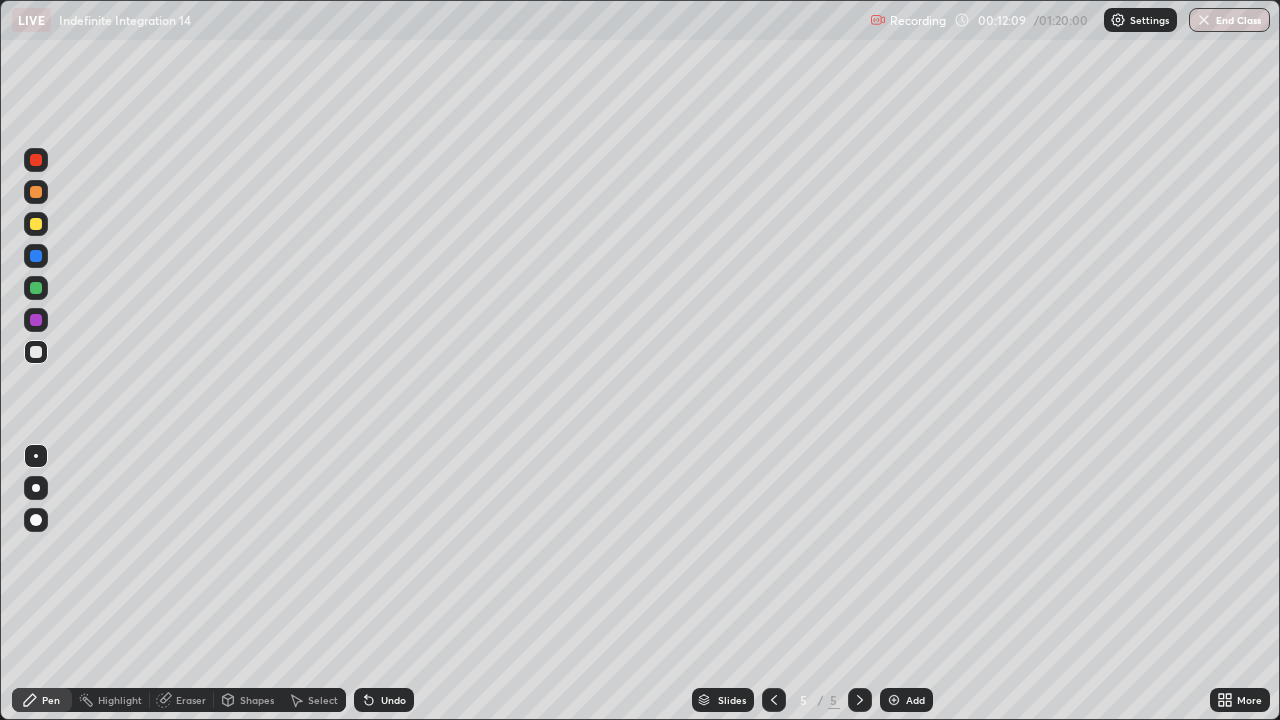 click 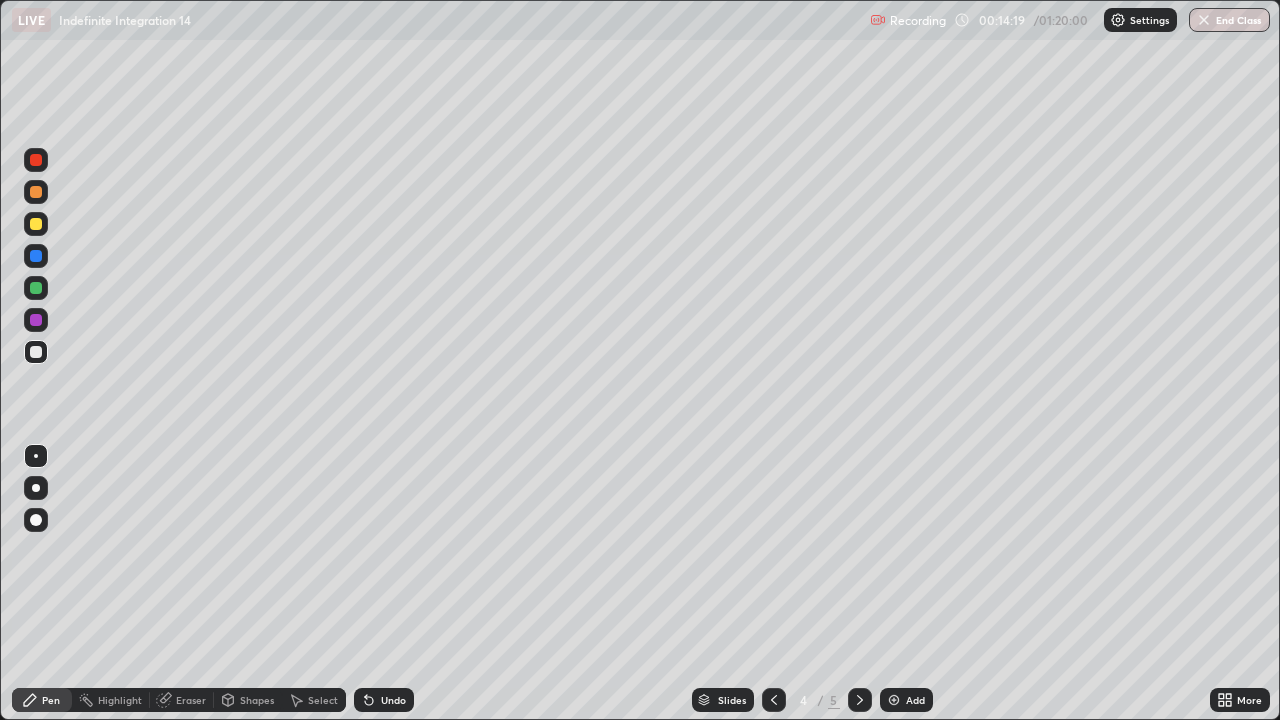 click 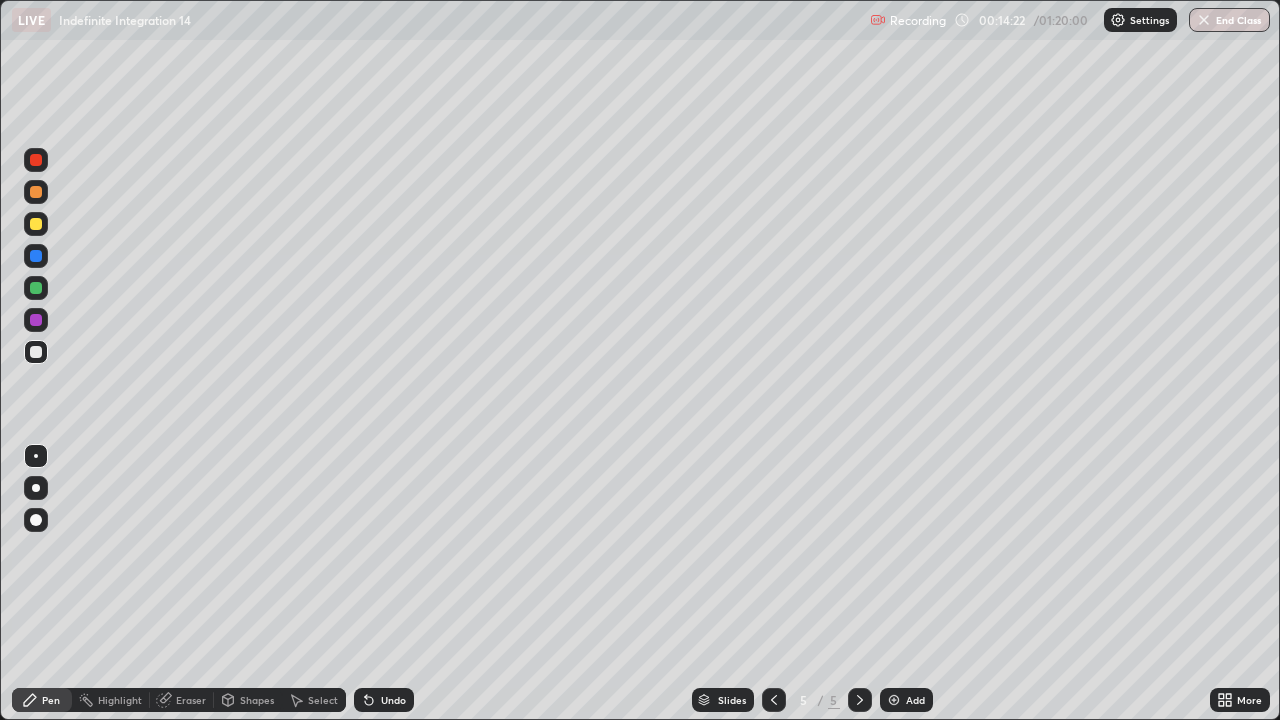 click at bounding box center (894, 700) 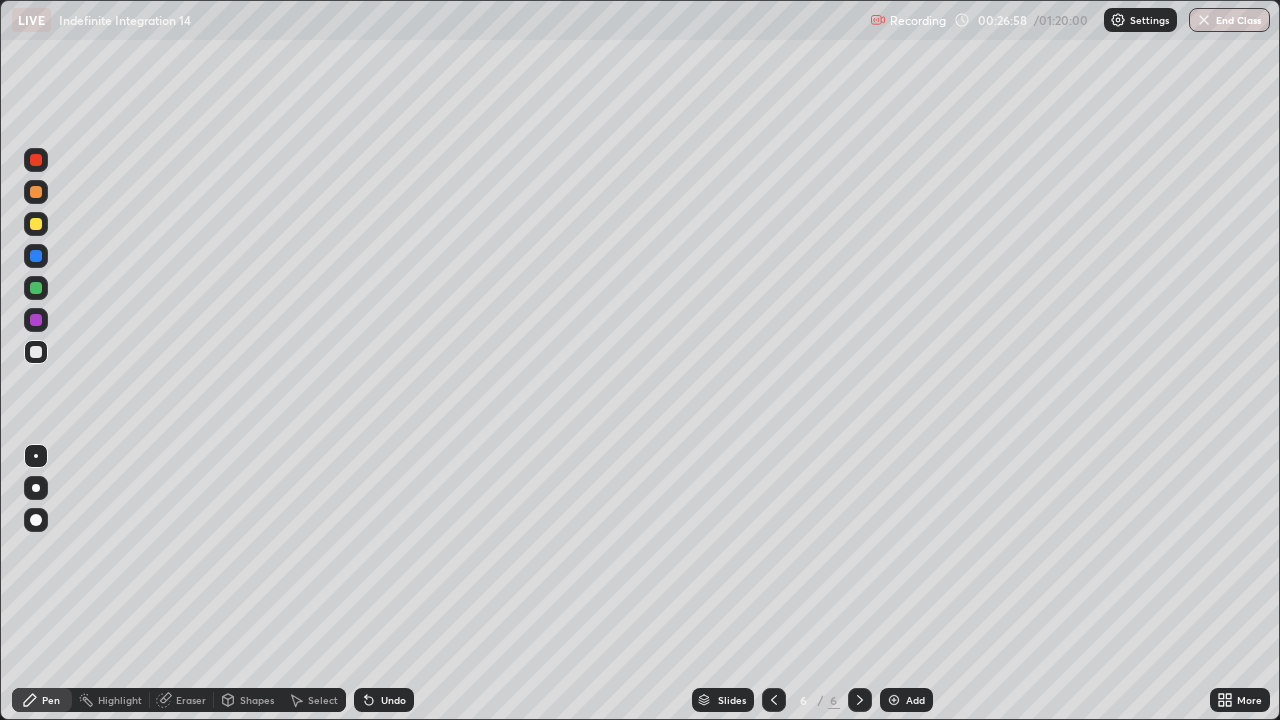 click on "Eraser" at bounding box center [191, 700] 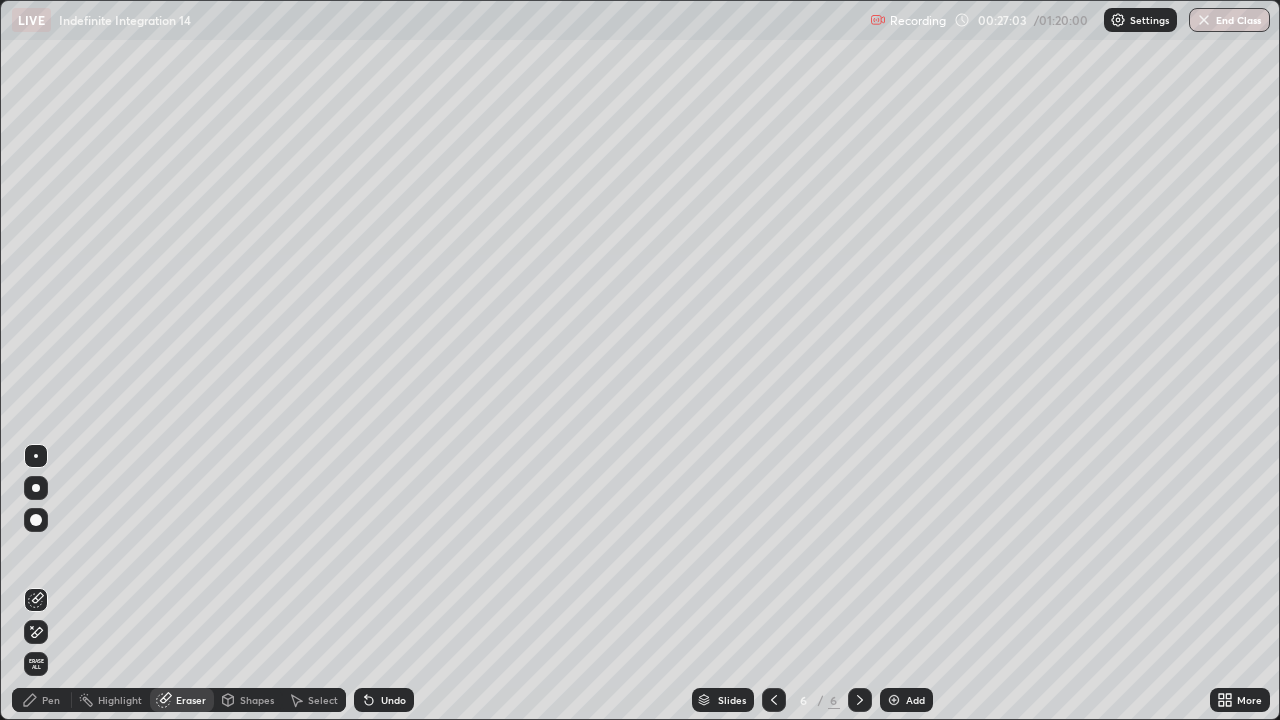 click on "Pen" at bounding box center [51, 700] 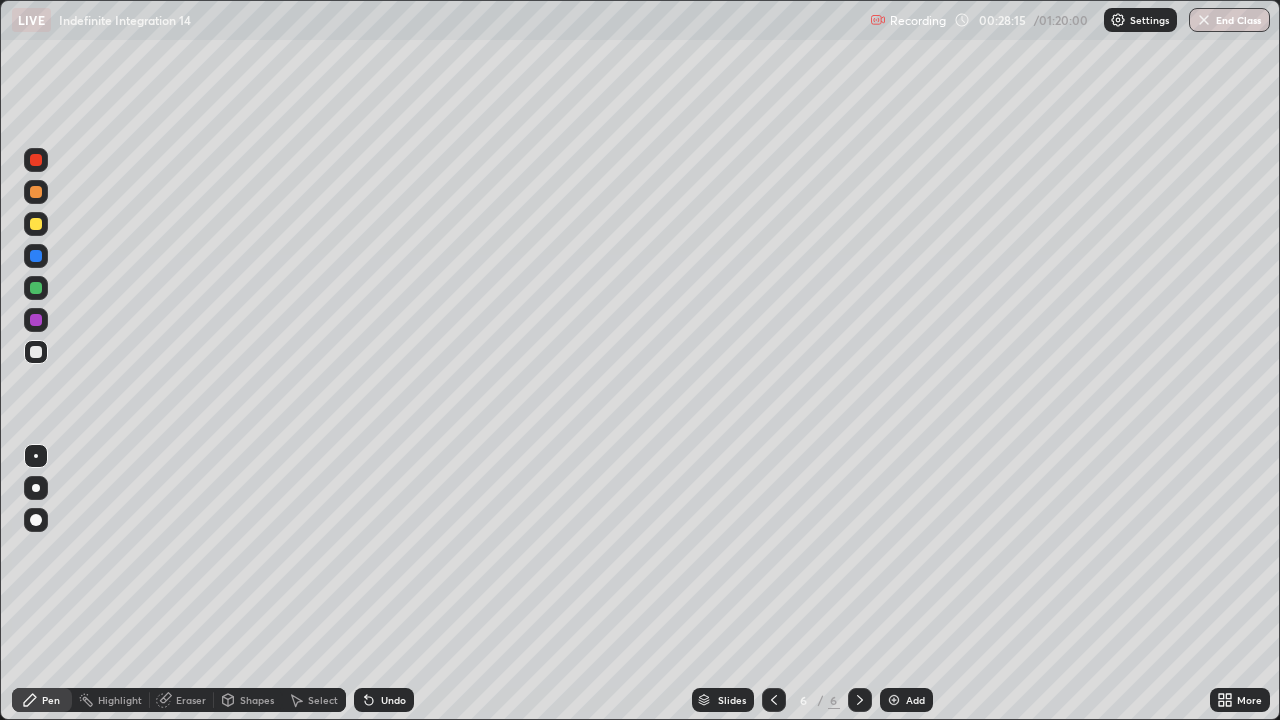 click on "Select" at bounding box center [323, 700] 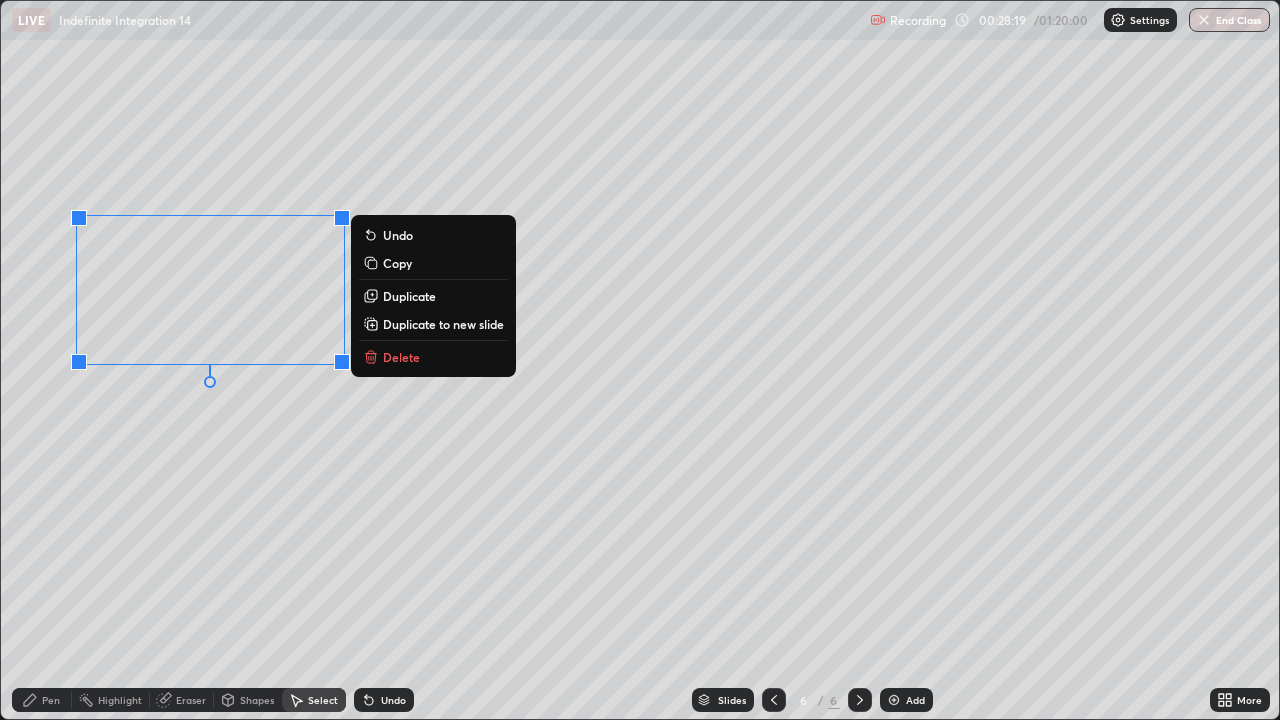 click on "Duplicate to new slide" at bounding box center (443, 324) 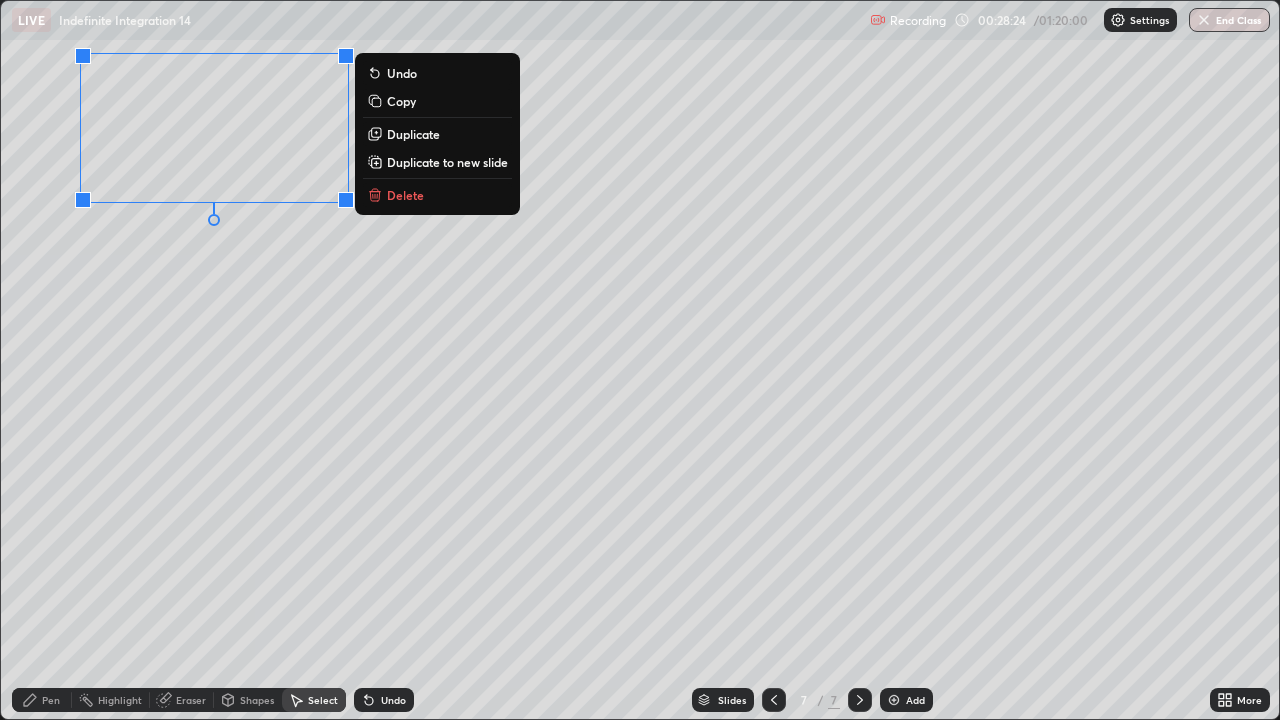 click on "0 ° Undo Copy Duplicate Duplicate to new slide Delete" at bounding box center (640, 360) 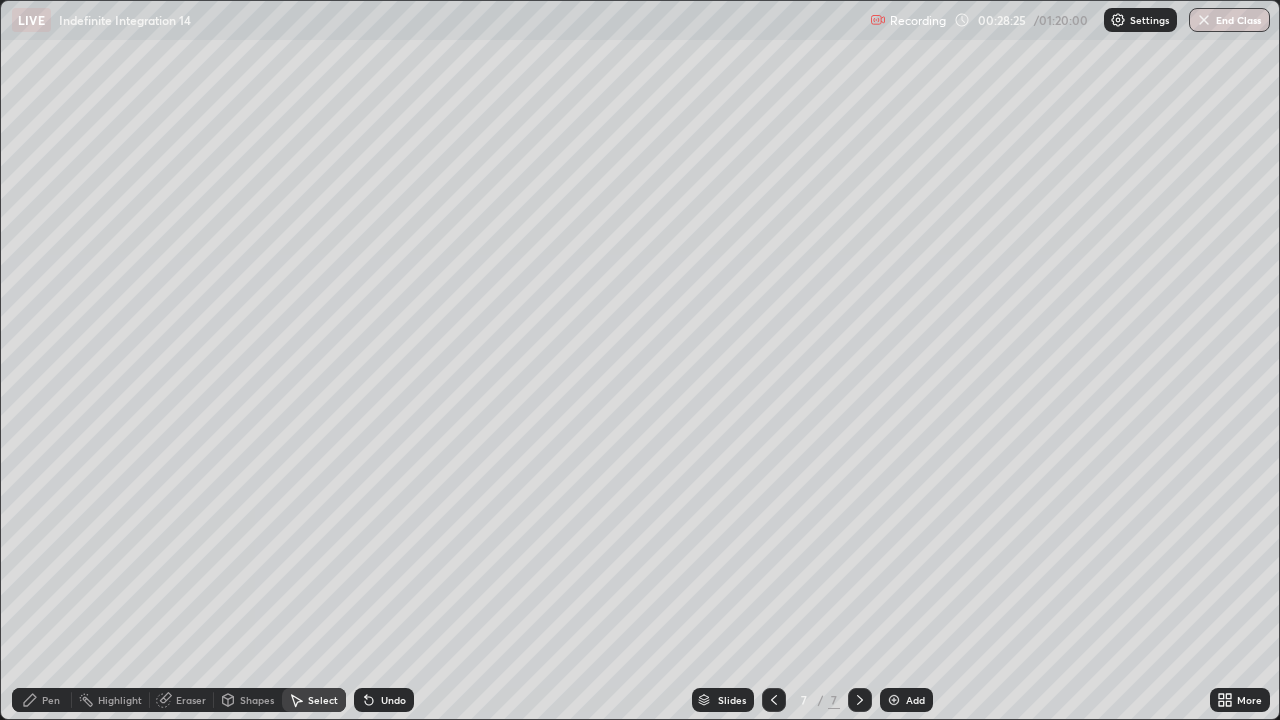 click on "Pen" at bounding box center (51, 700) 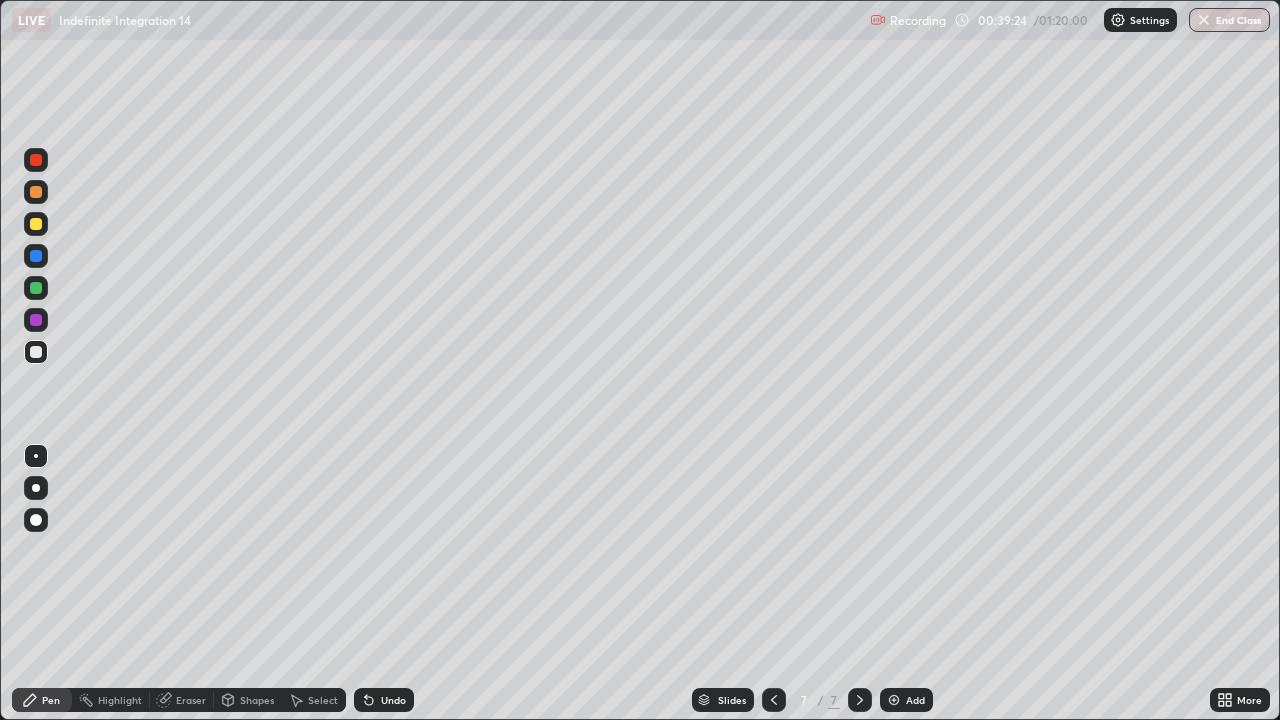 click at bounding box center (894, 700) 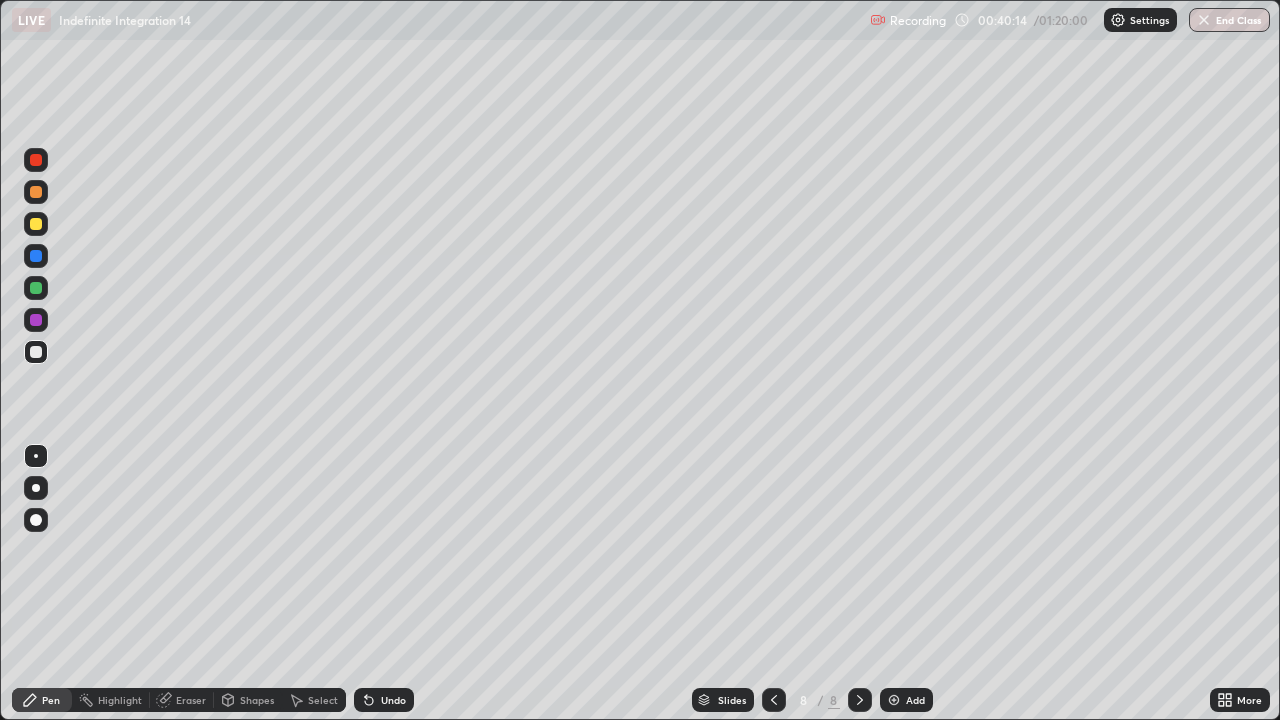 click 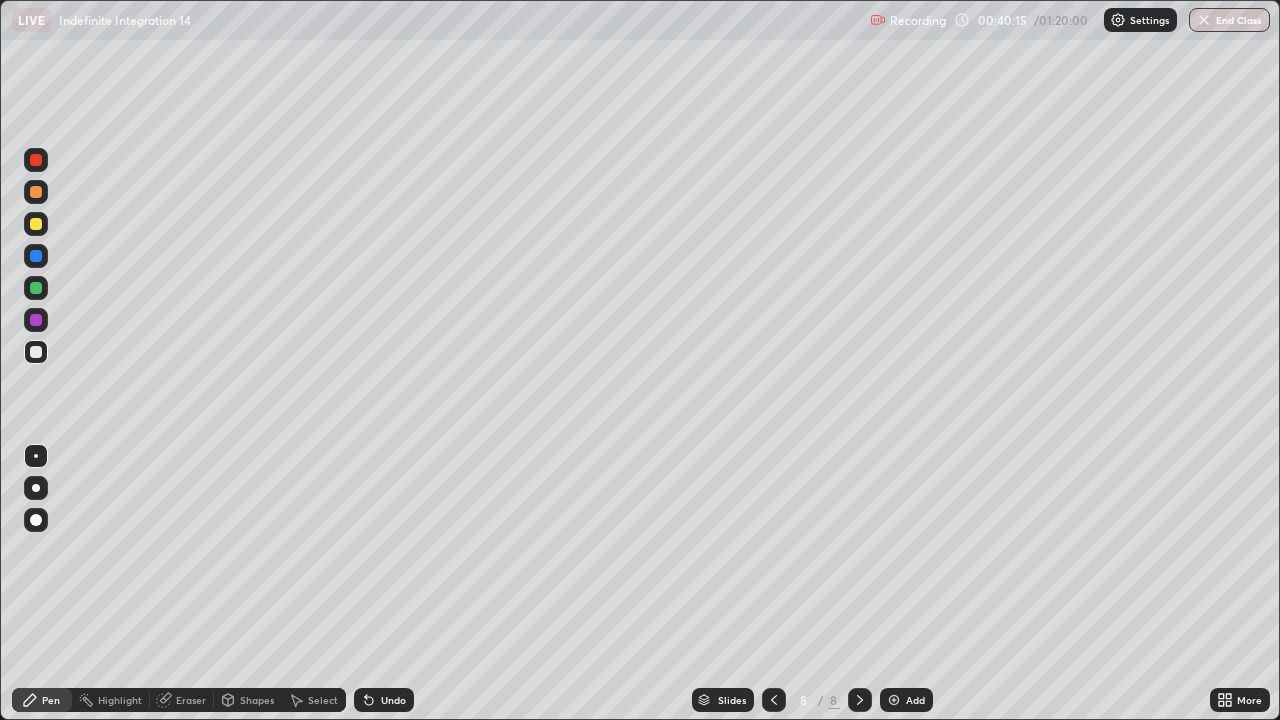 click 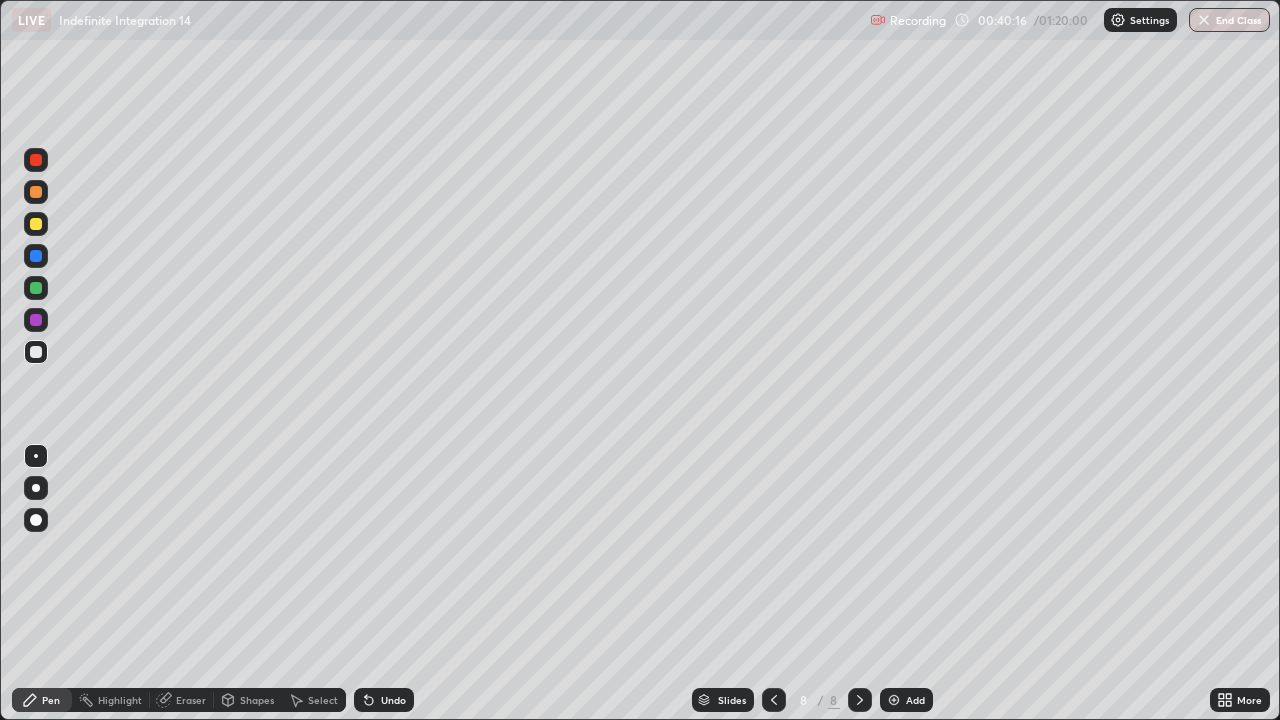 click on "Undo" at bounding box center (384, 700) 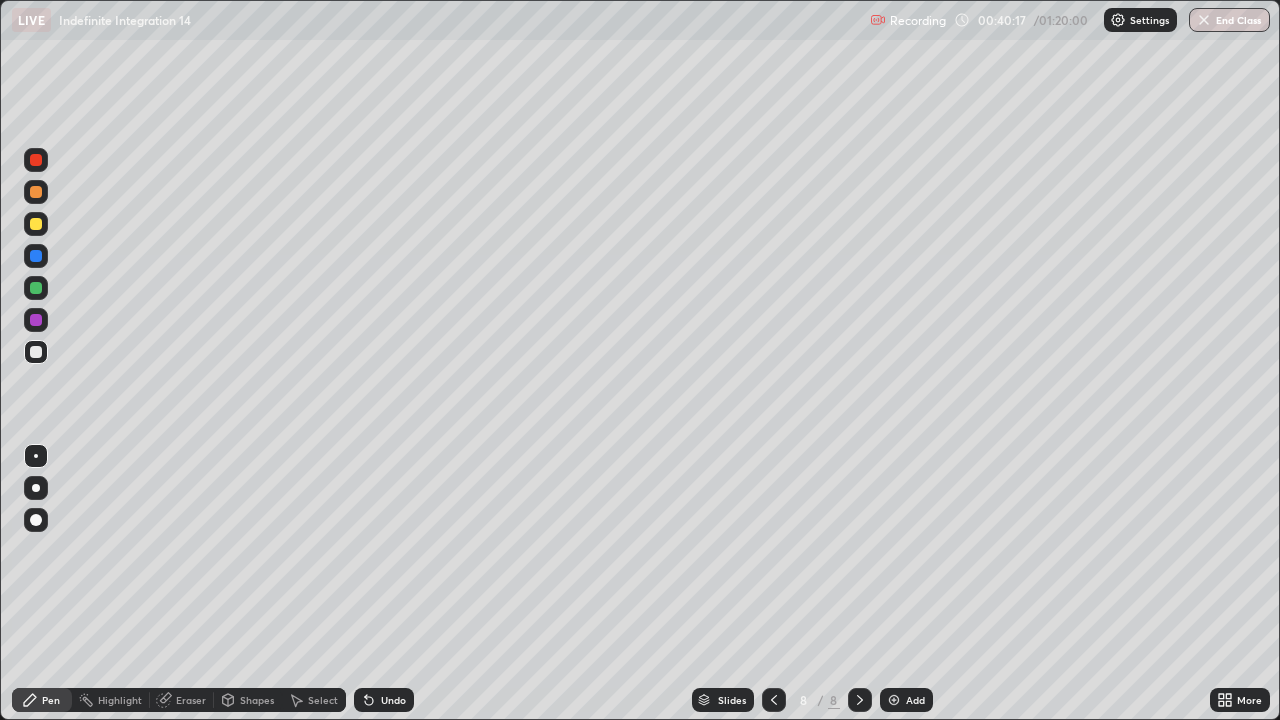 click on "Undo" at bounding box center [393, 700] 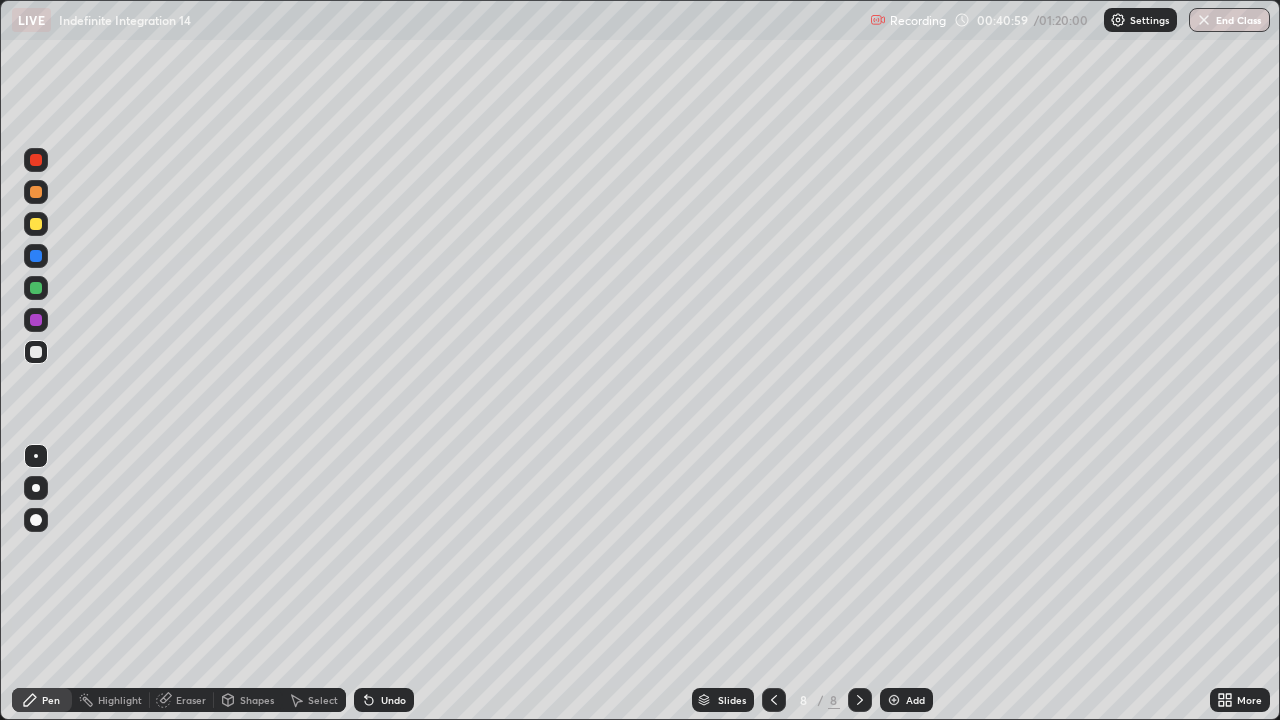 click at bounding box center [36, 224] 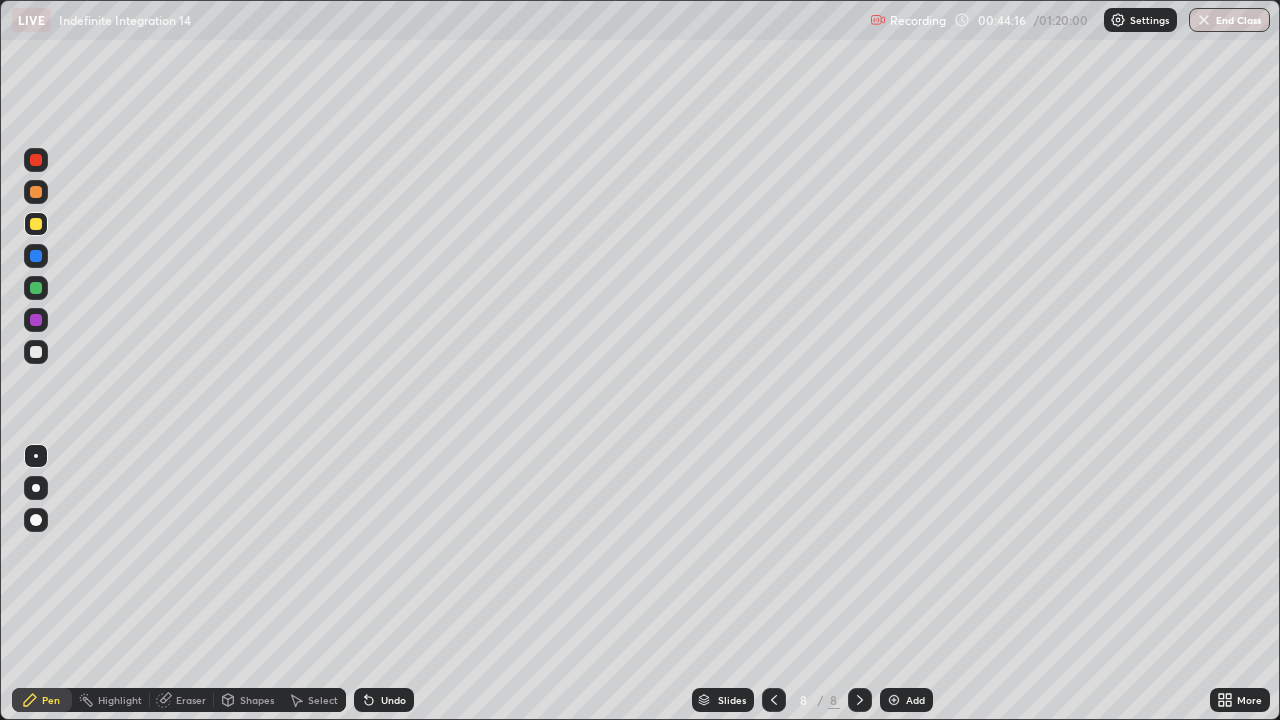 click 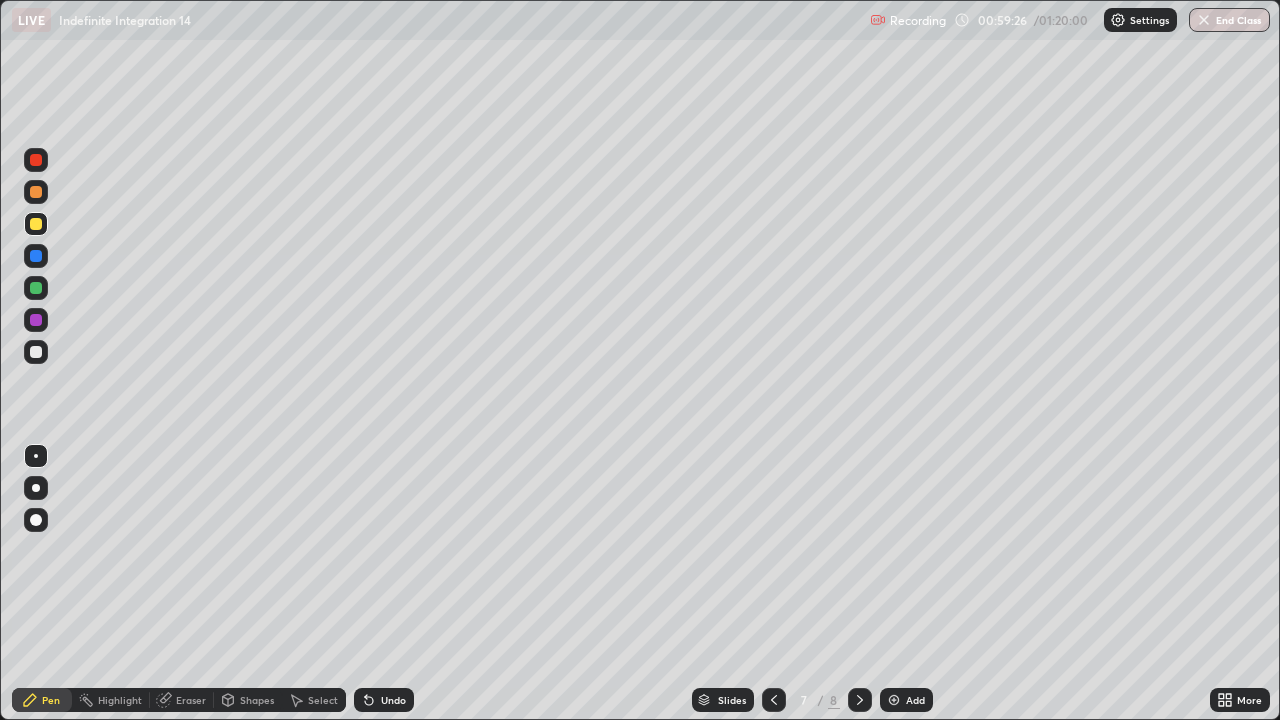 click at bounding box center [894, 700] 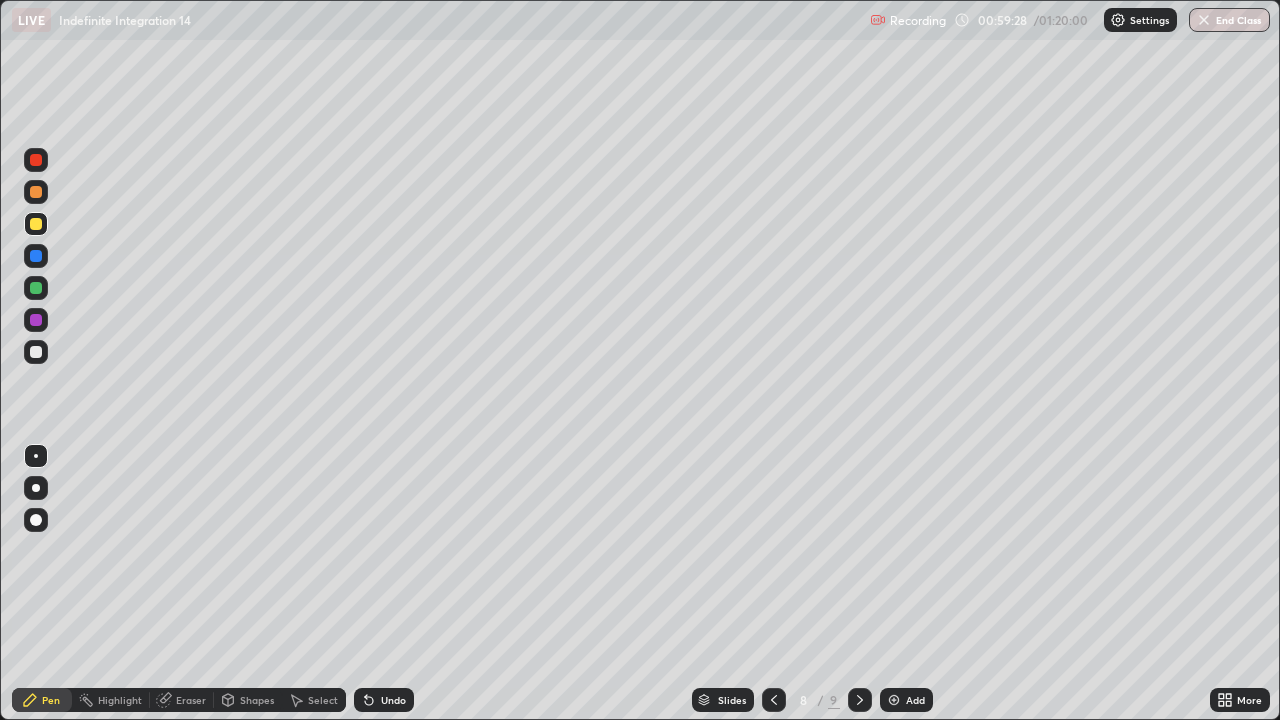 click at bounding box center (36, 352) 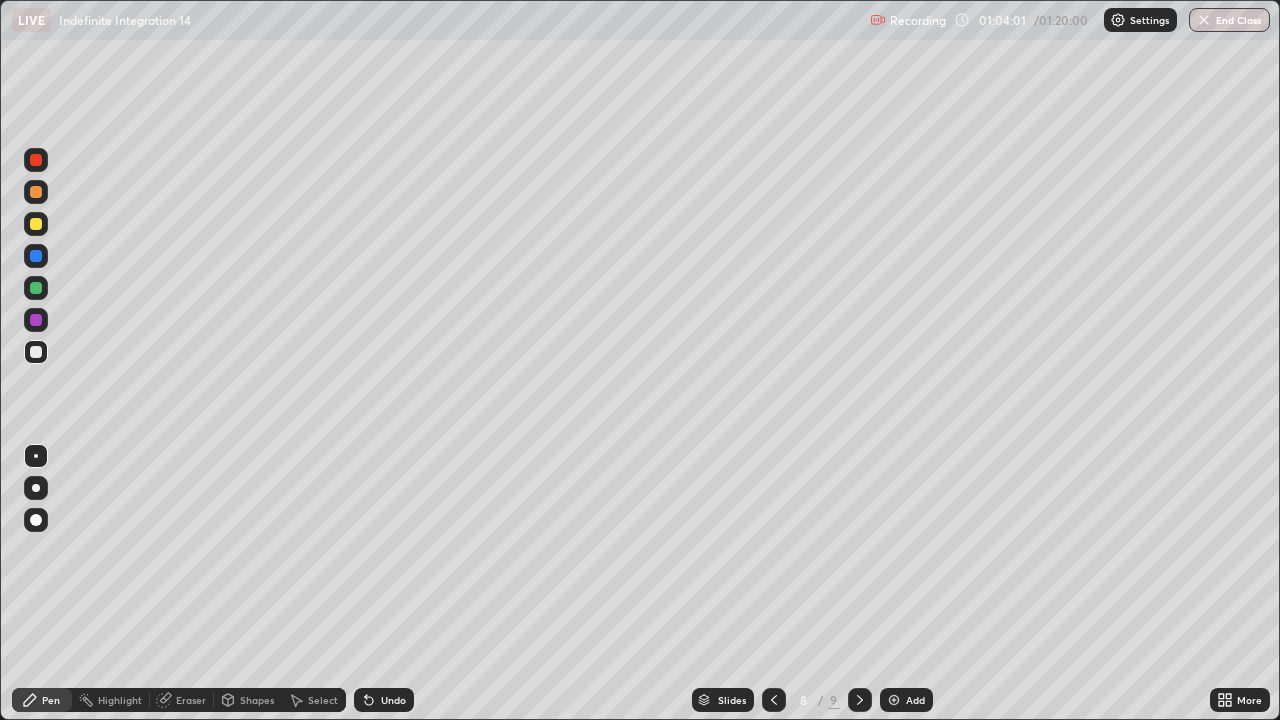 click 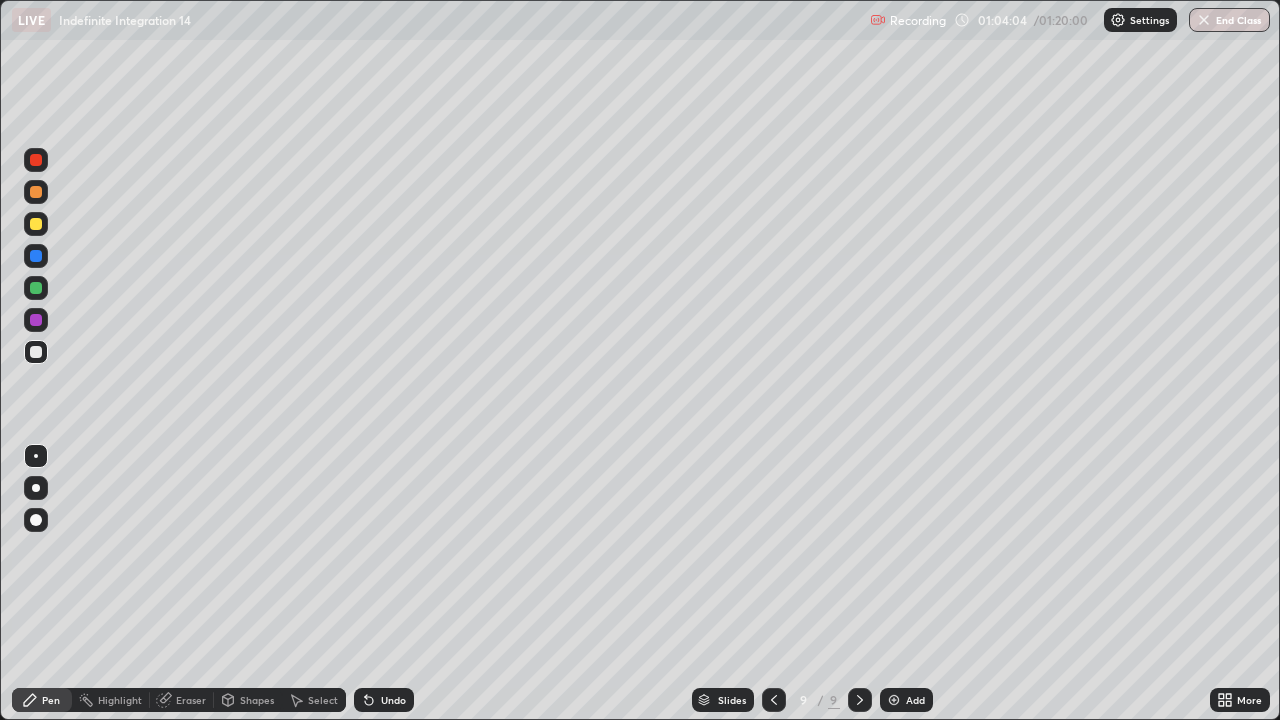 click 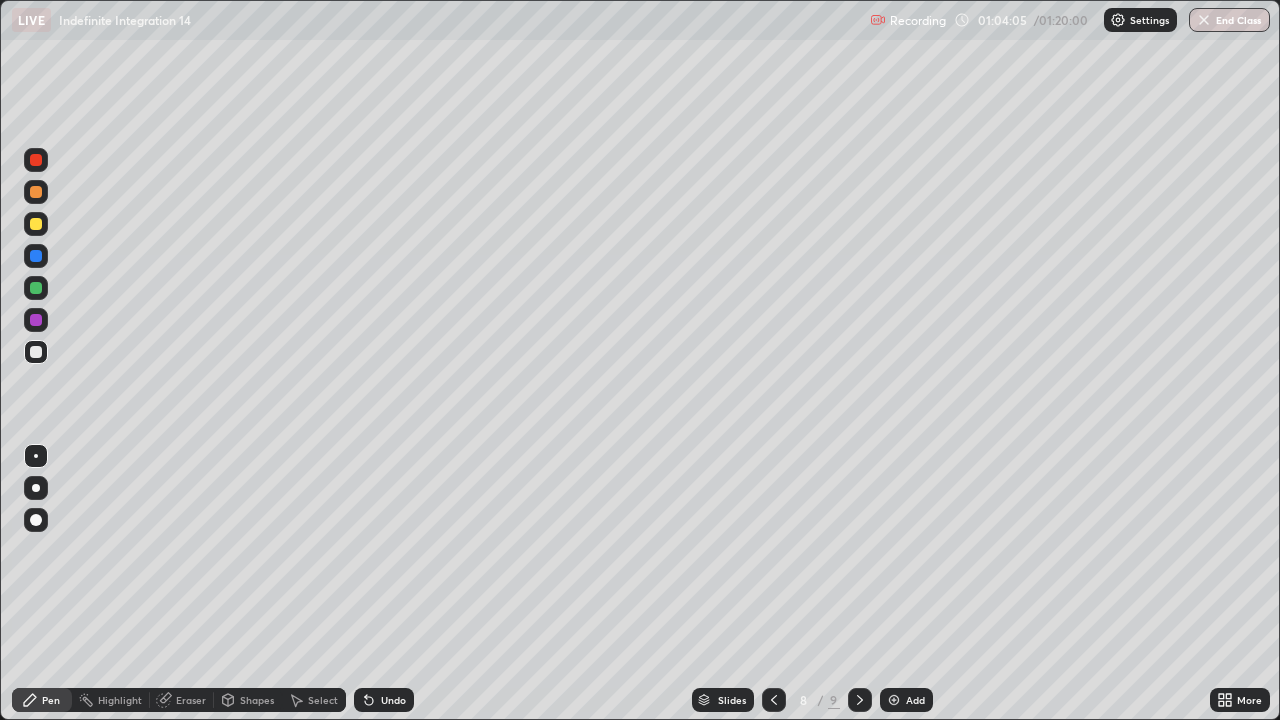 click 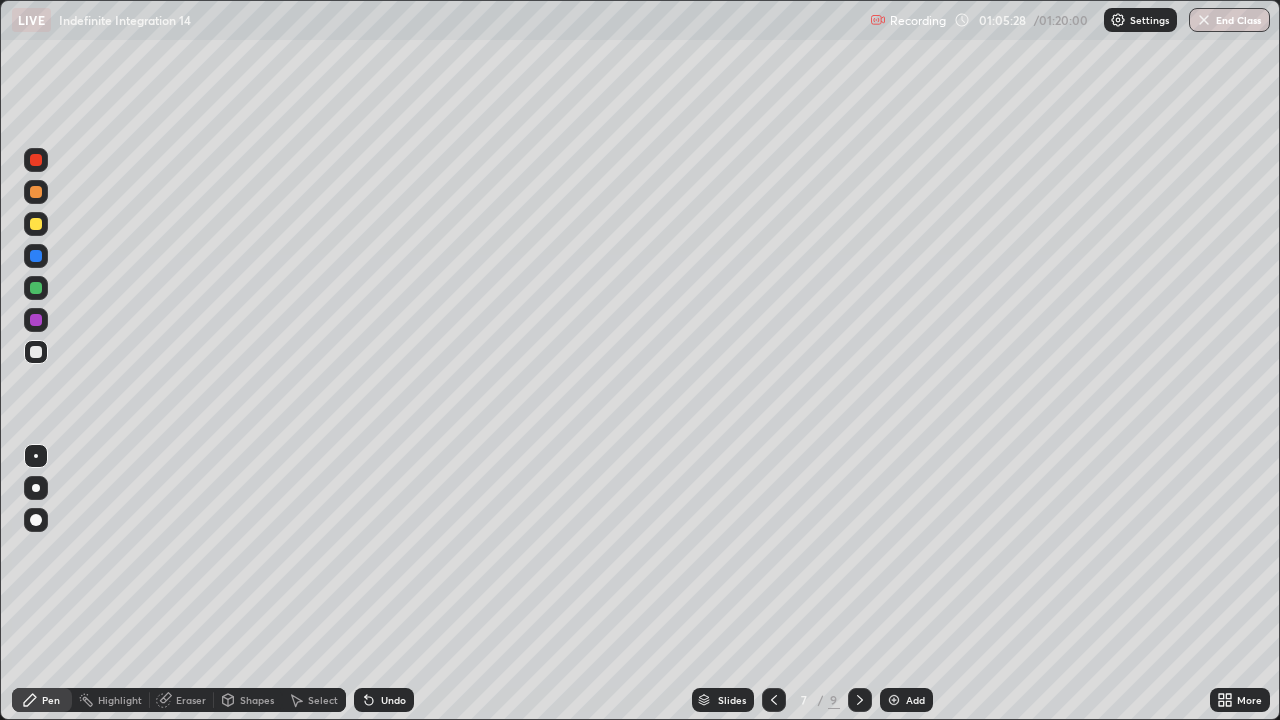 click 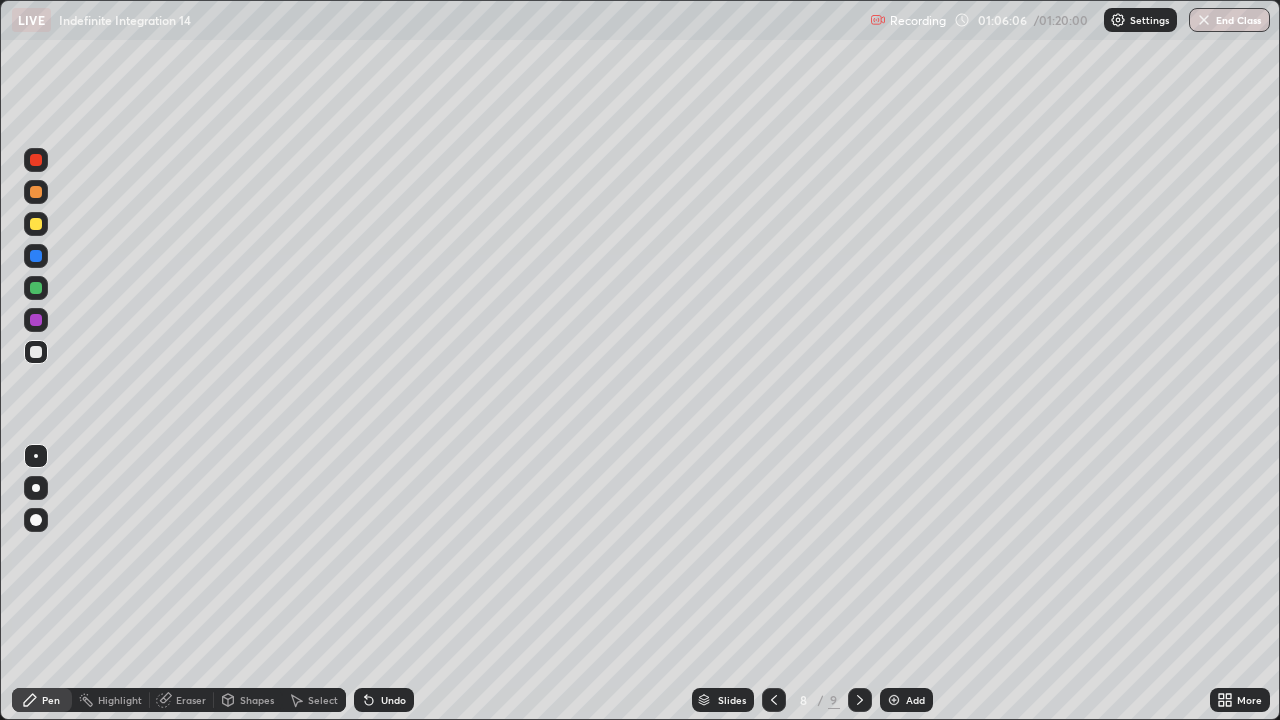 click on "Select" at bounding box center (323, 700) 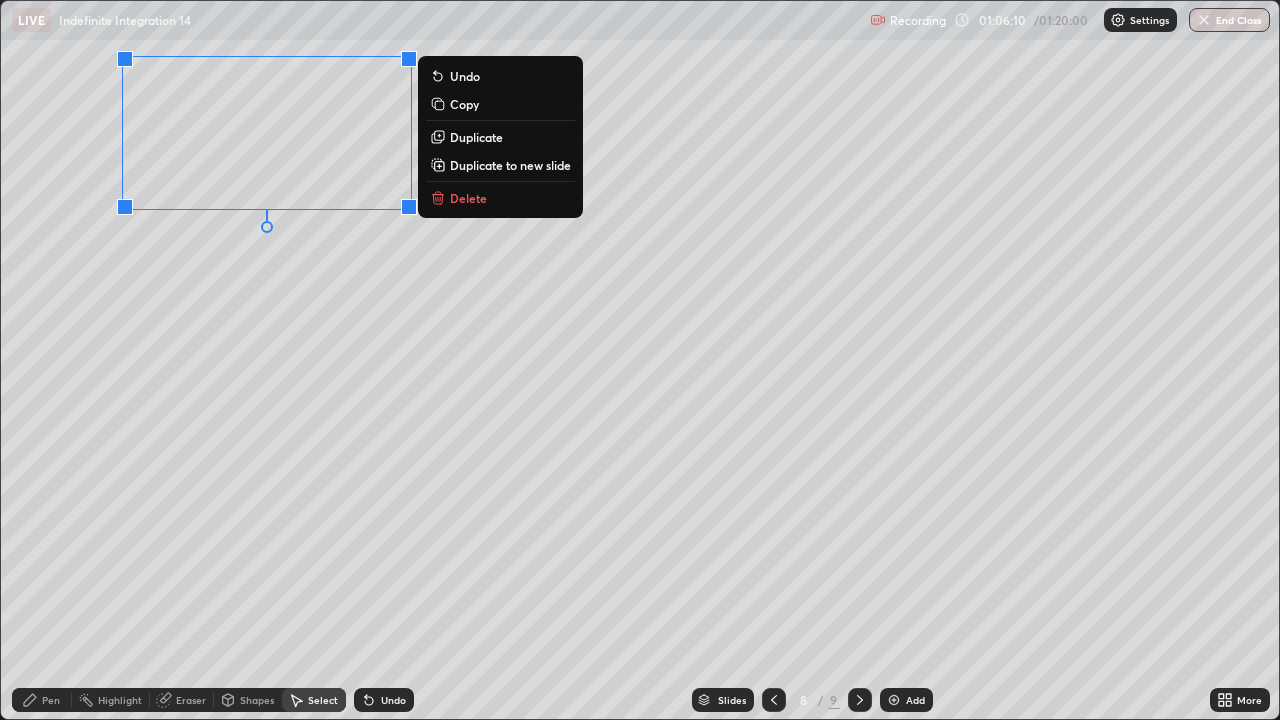 click on "Duplicate to new slide" at bounding box center (510, 165) 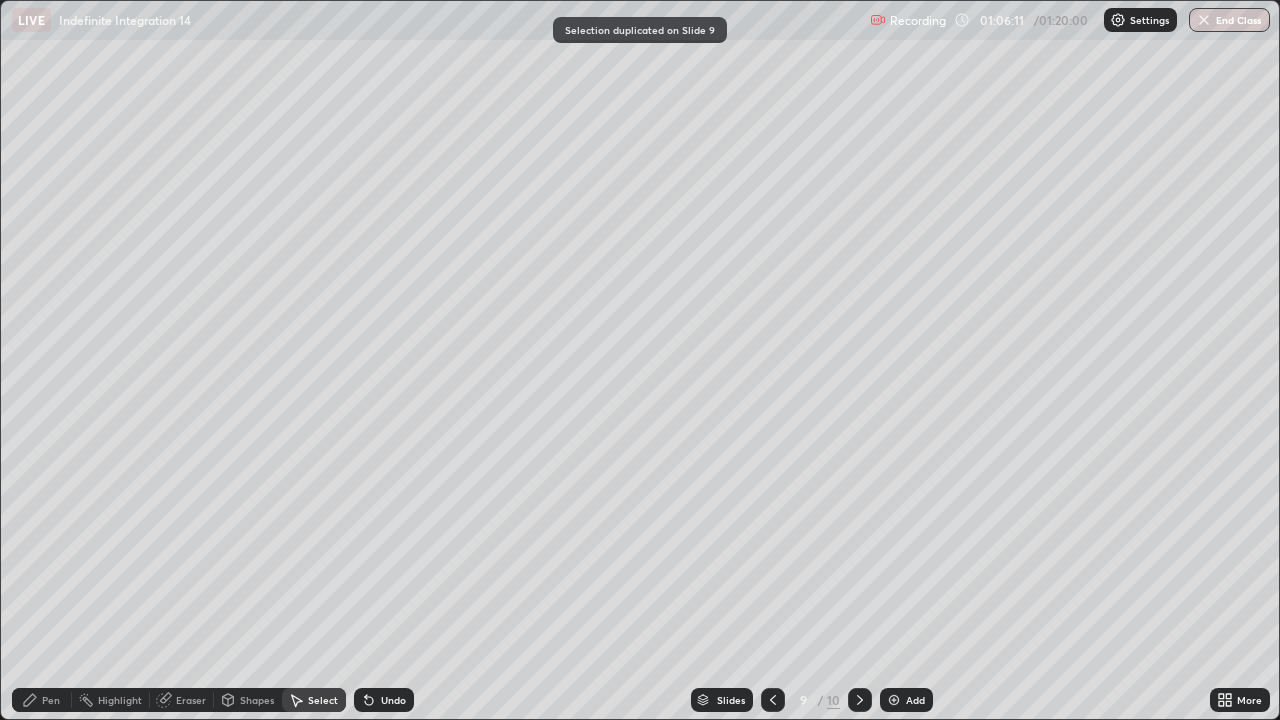 click on "Pen" at bounding box center (42, 700) 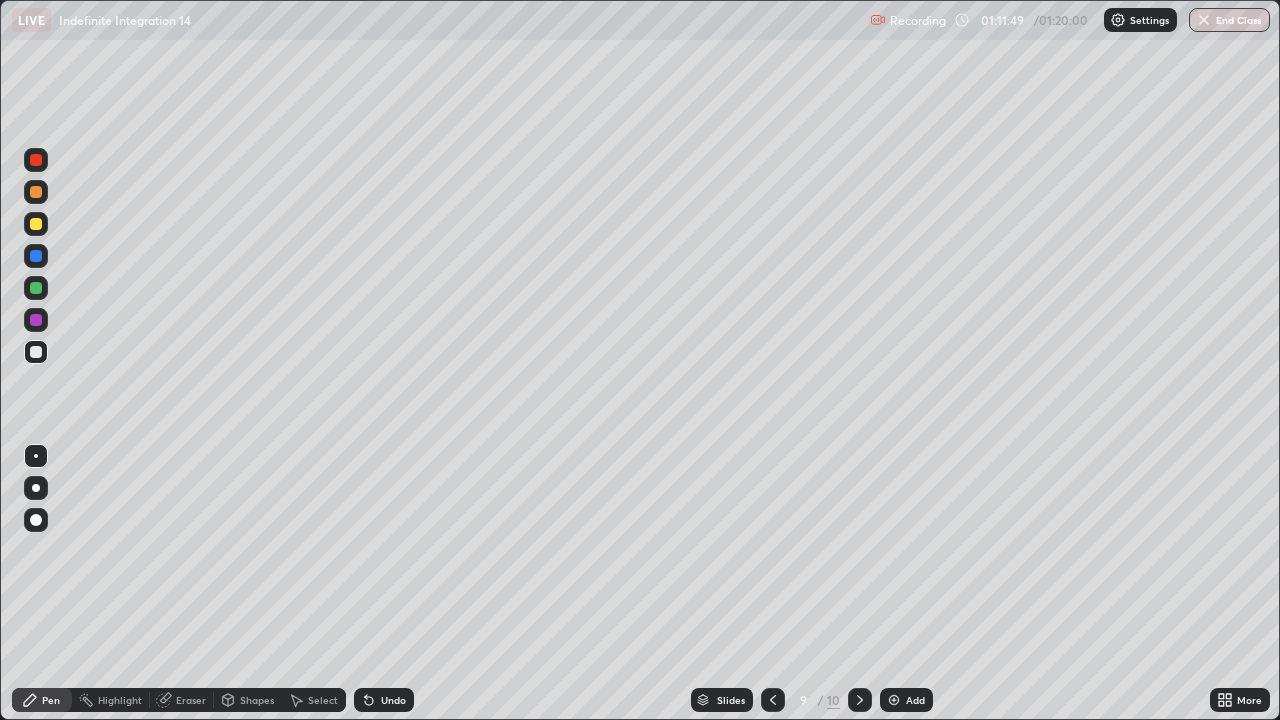 click 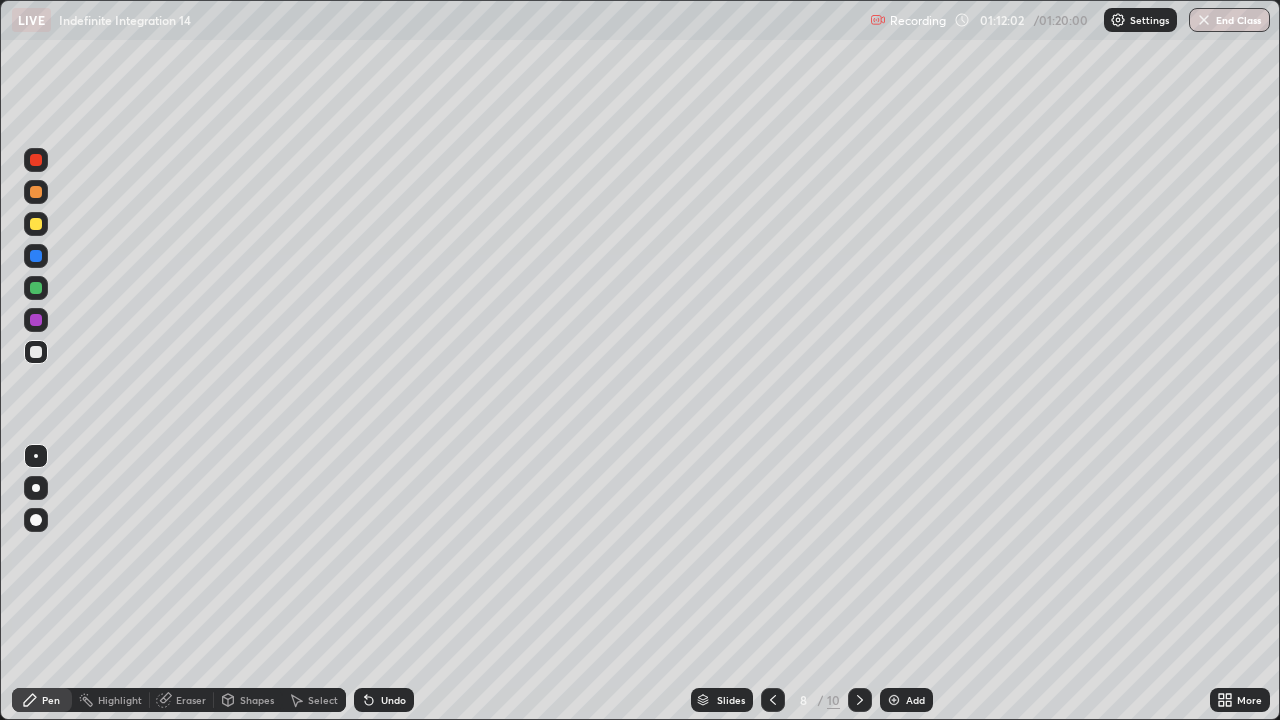 click on "Undo" at bounding box center [393, 700] 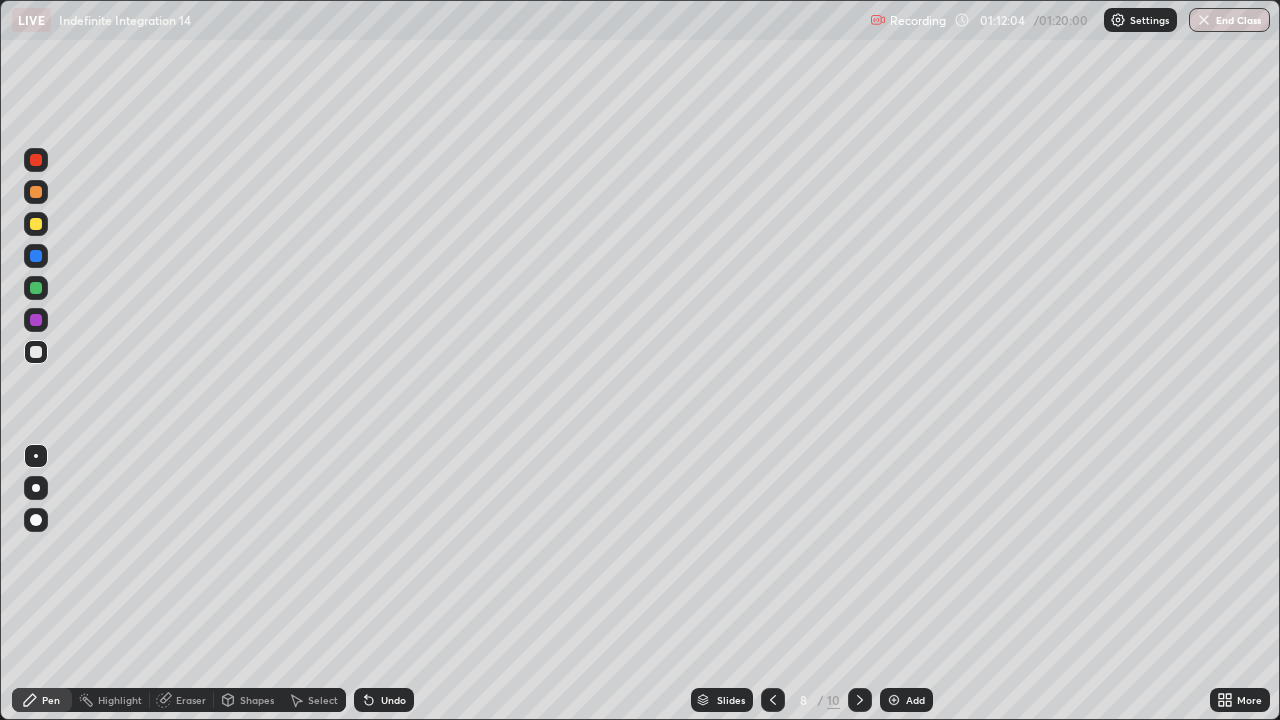 click on "Undo" at bounding box center [393, 700] 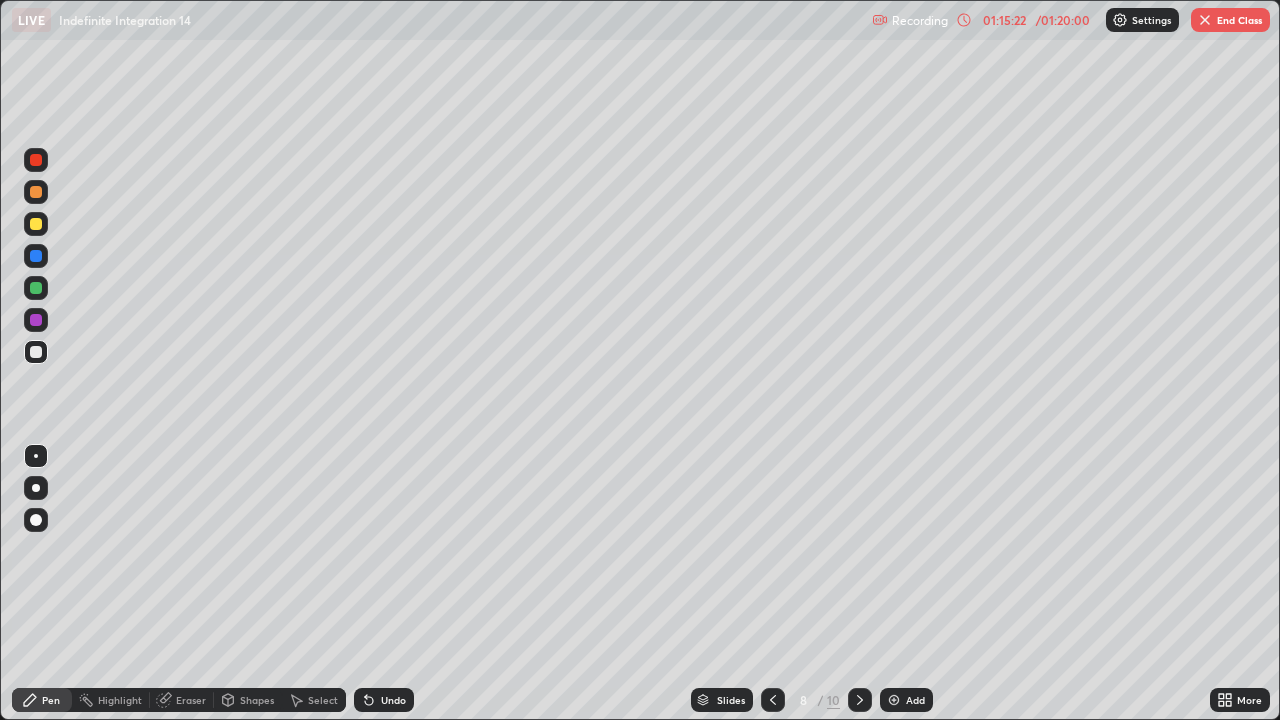 click 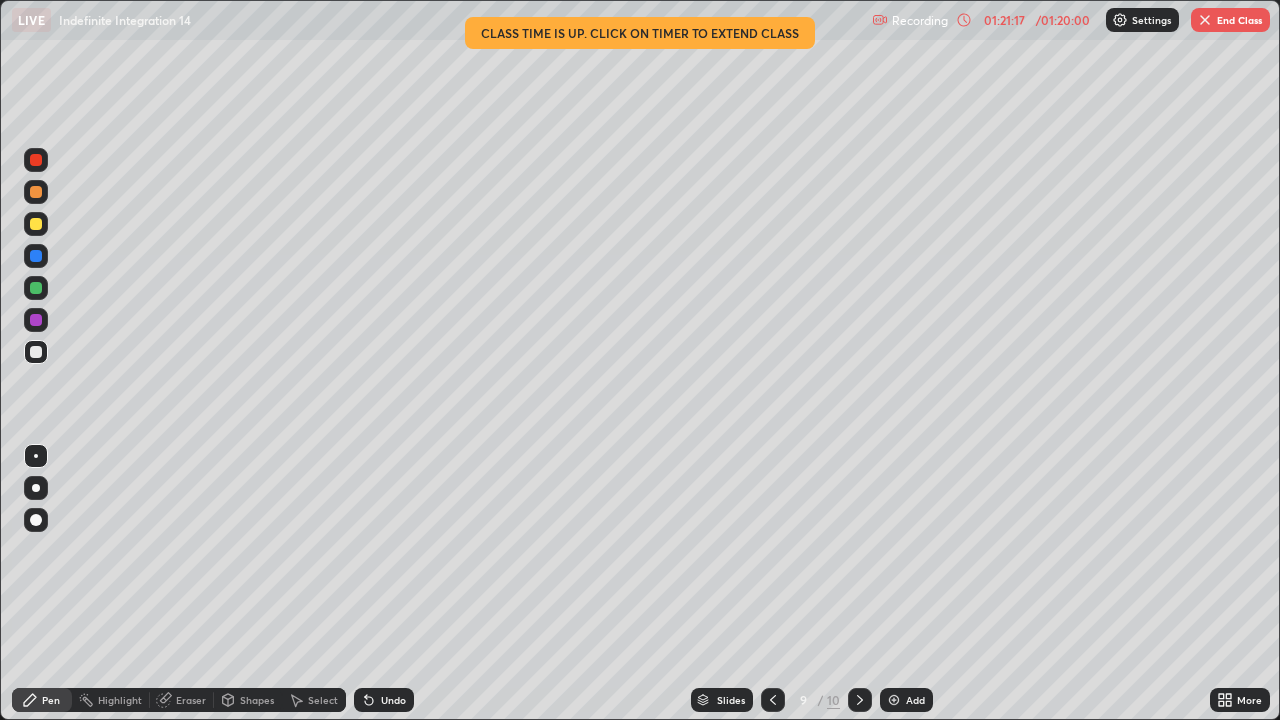 click 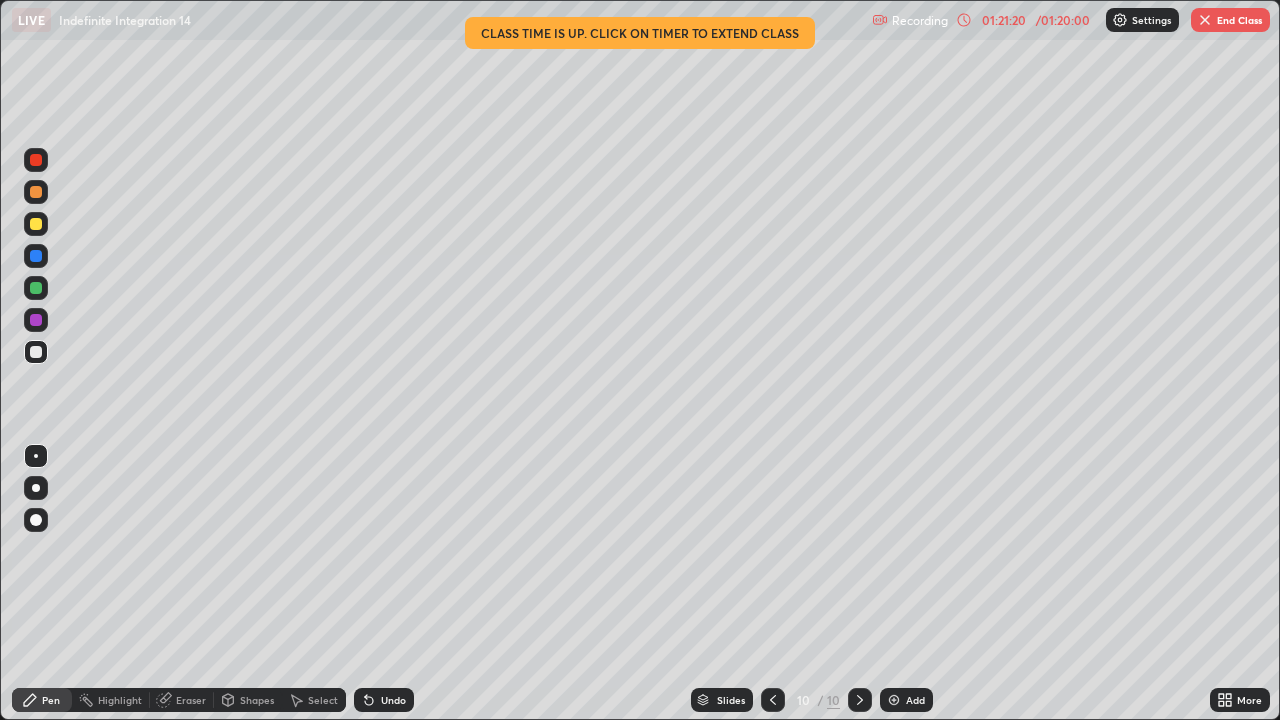 click 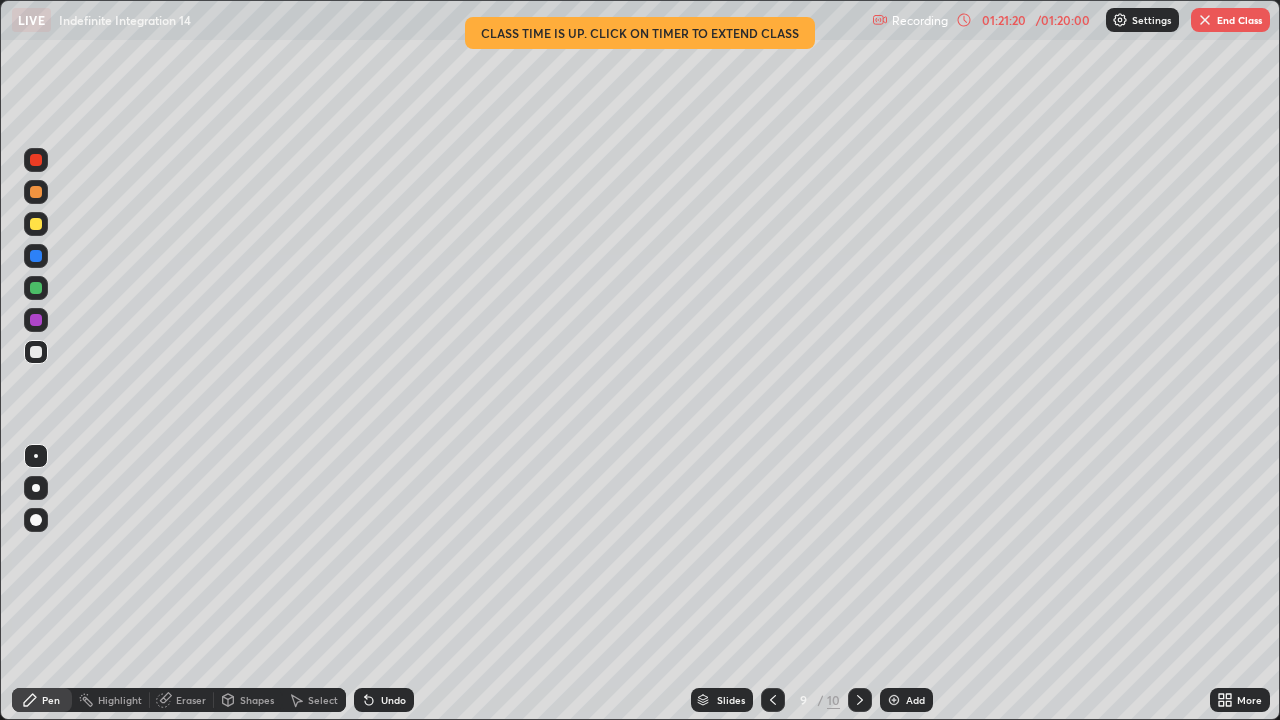 click 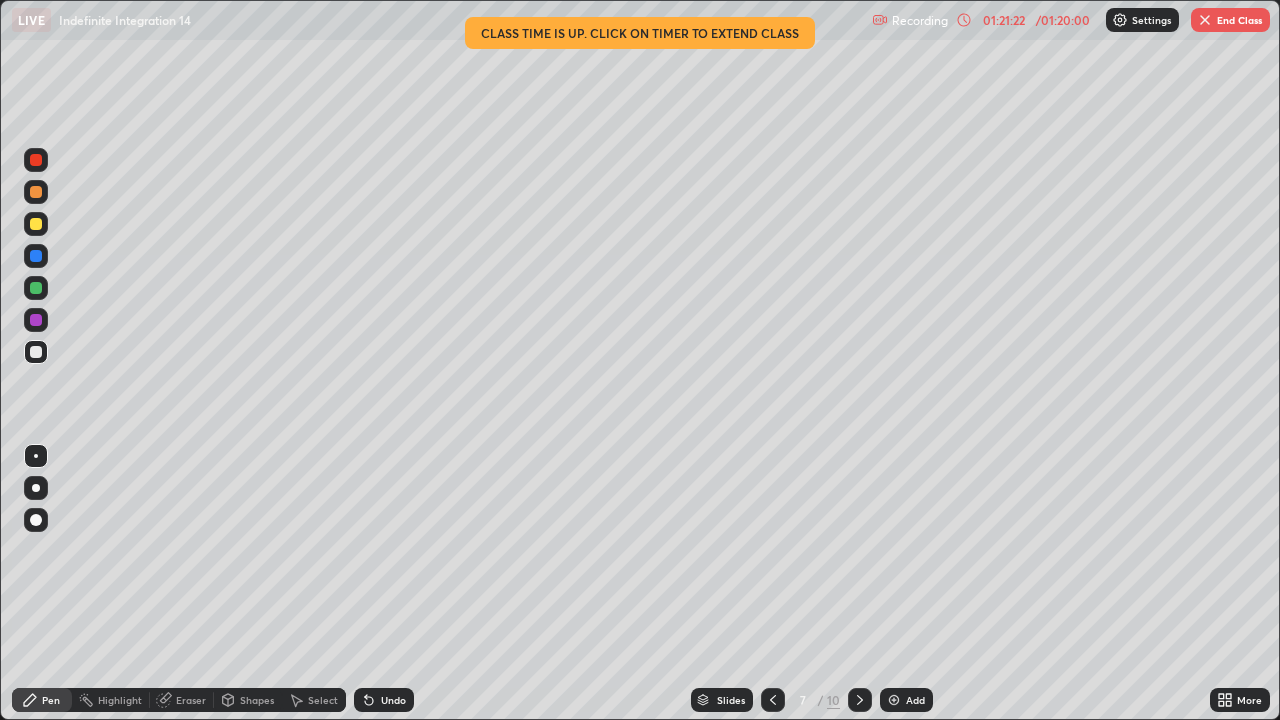 click 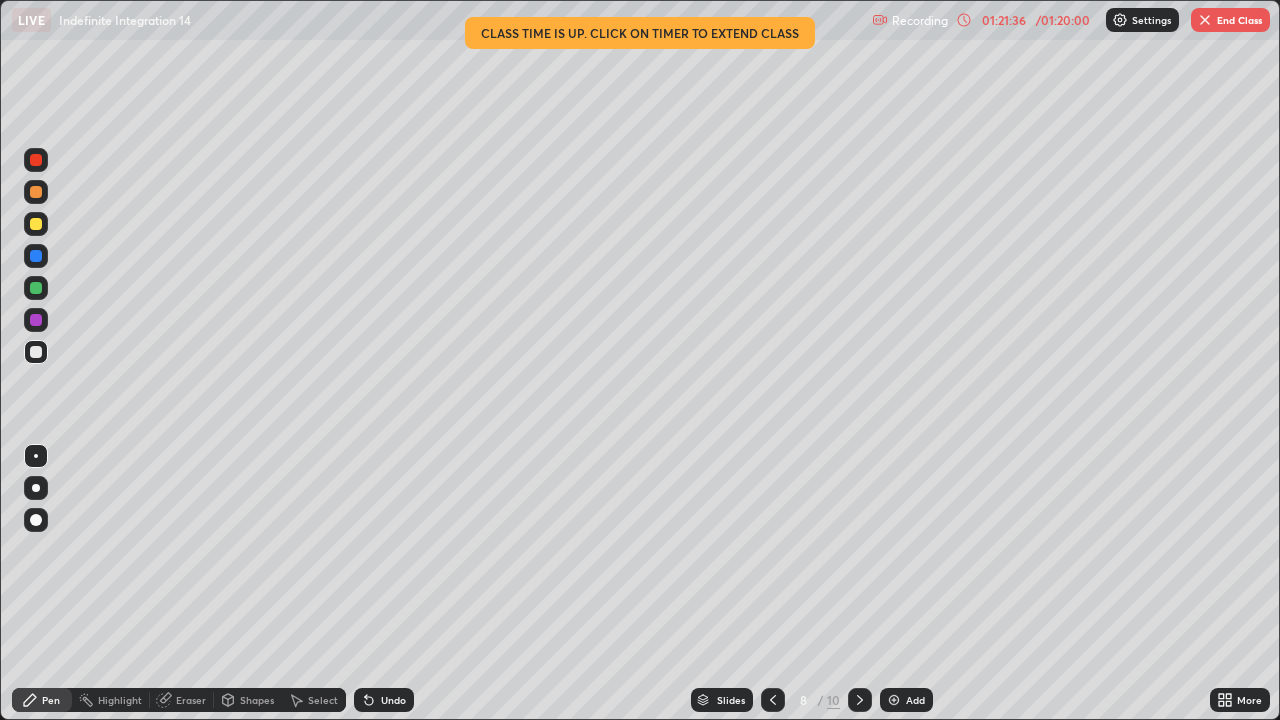 click on "Eraser" at bounding box center [191, 700] 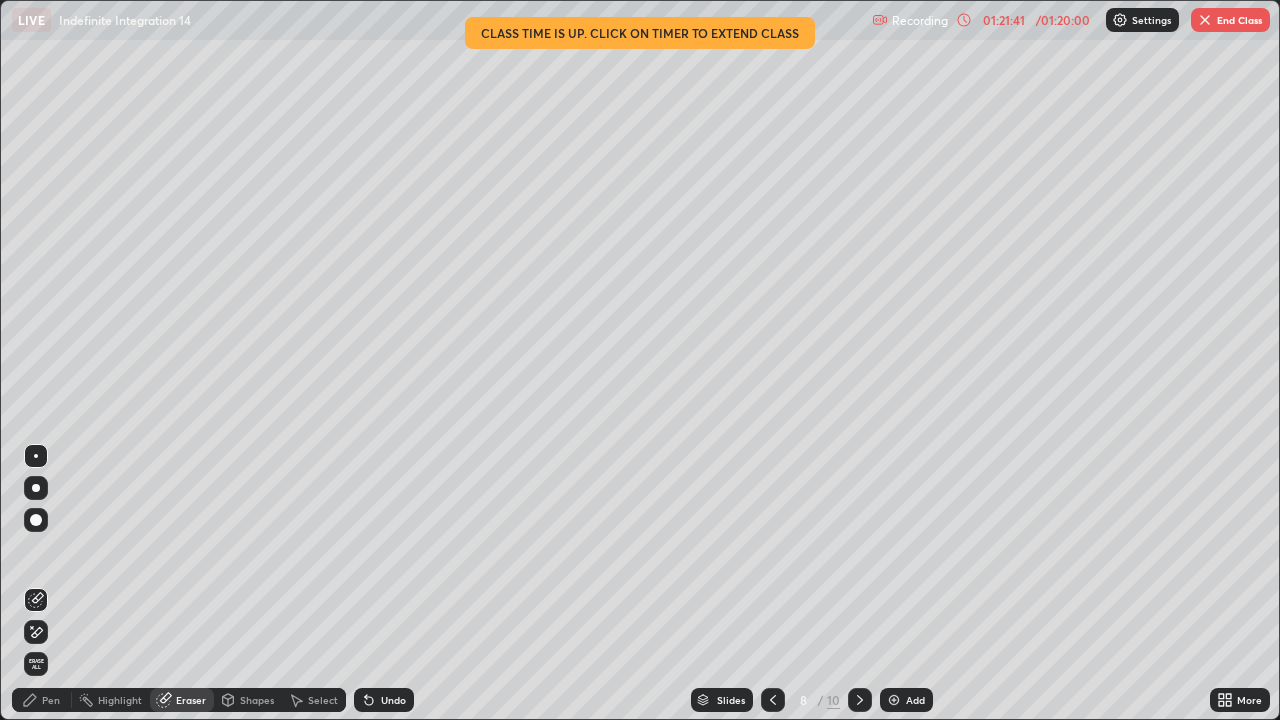click on "Pen" at bounding box center (51, 700) 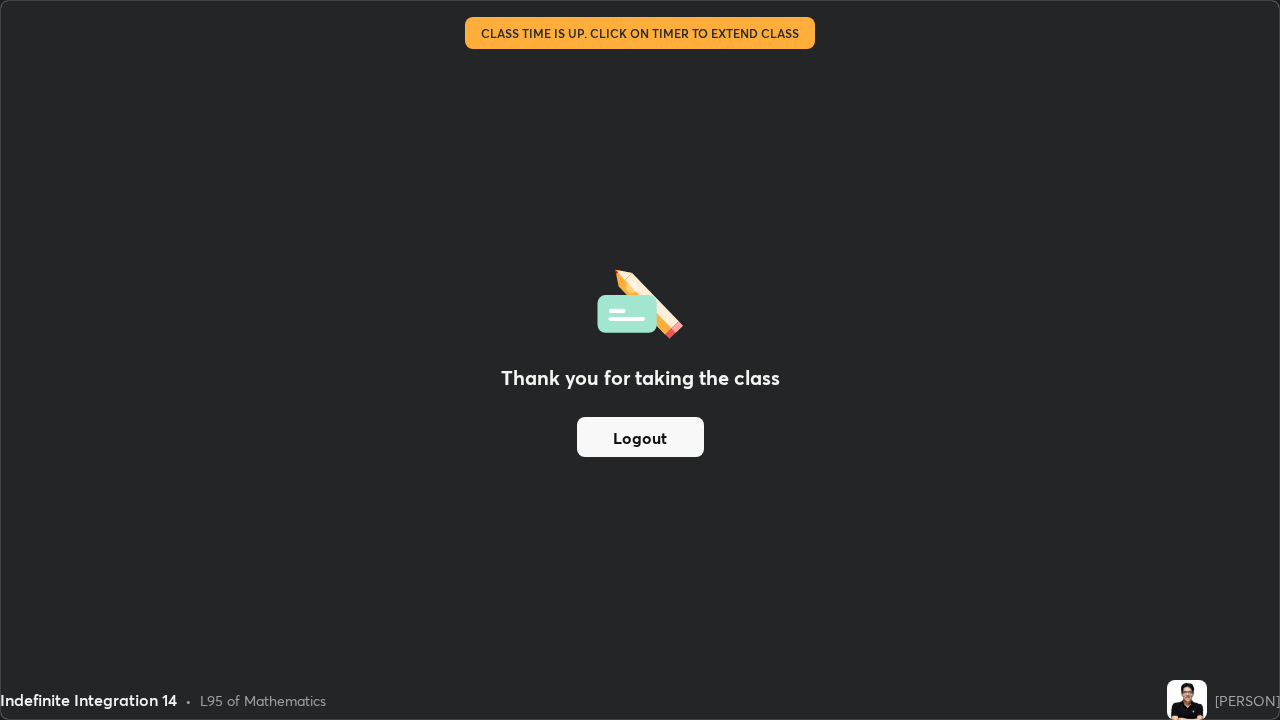 click on "Logout" at bounding box center (640, 437) 